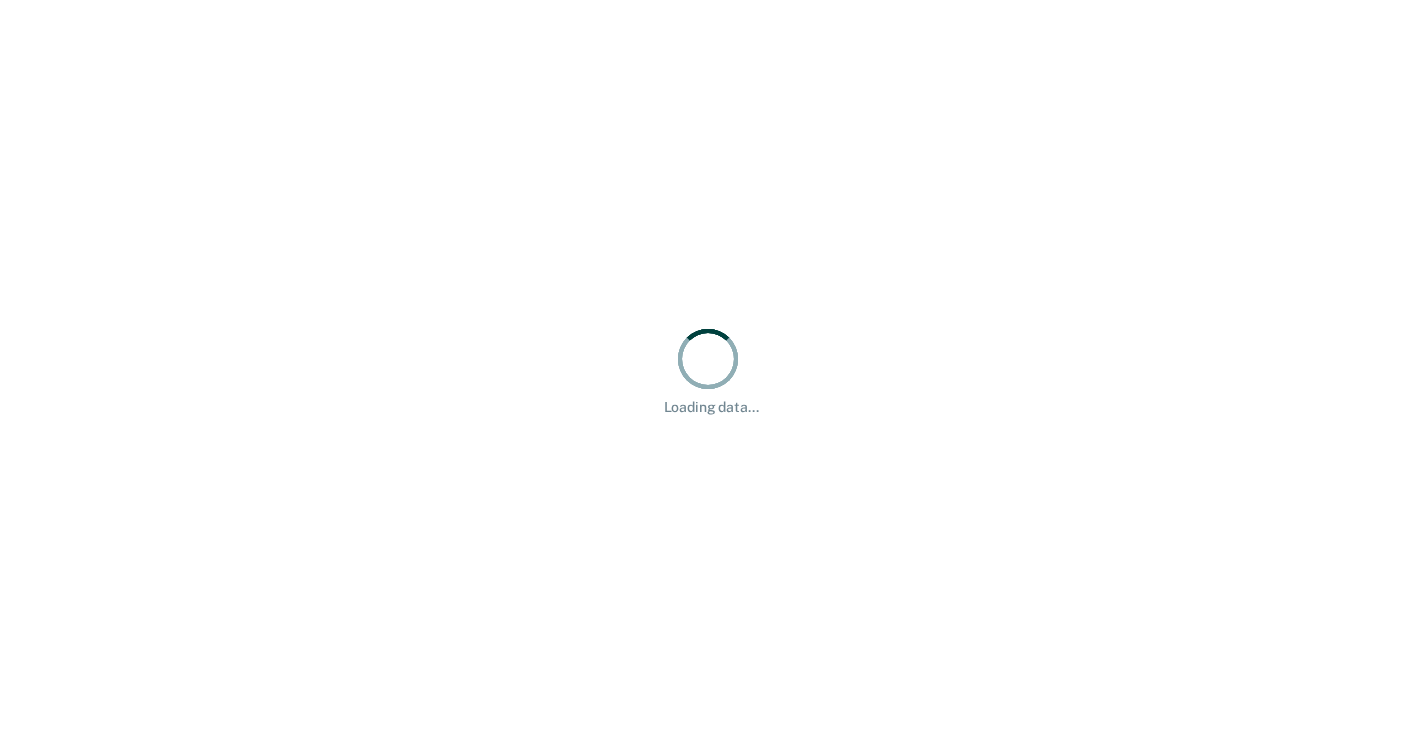 scroll, scrollTop: 0, scrollLeft: 0, axis: both 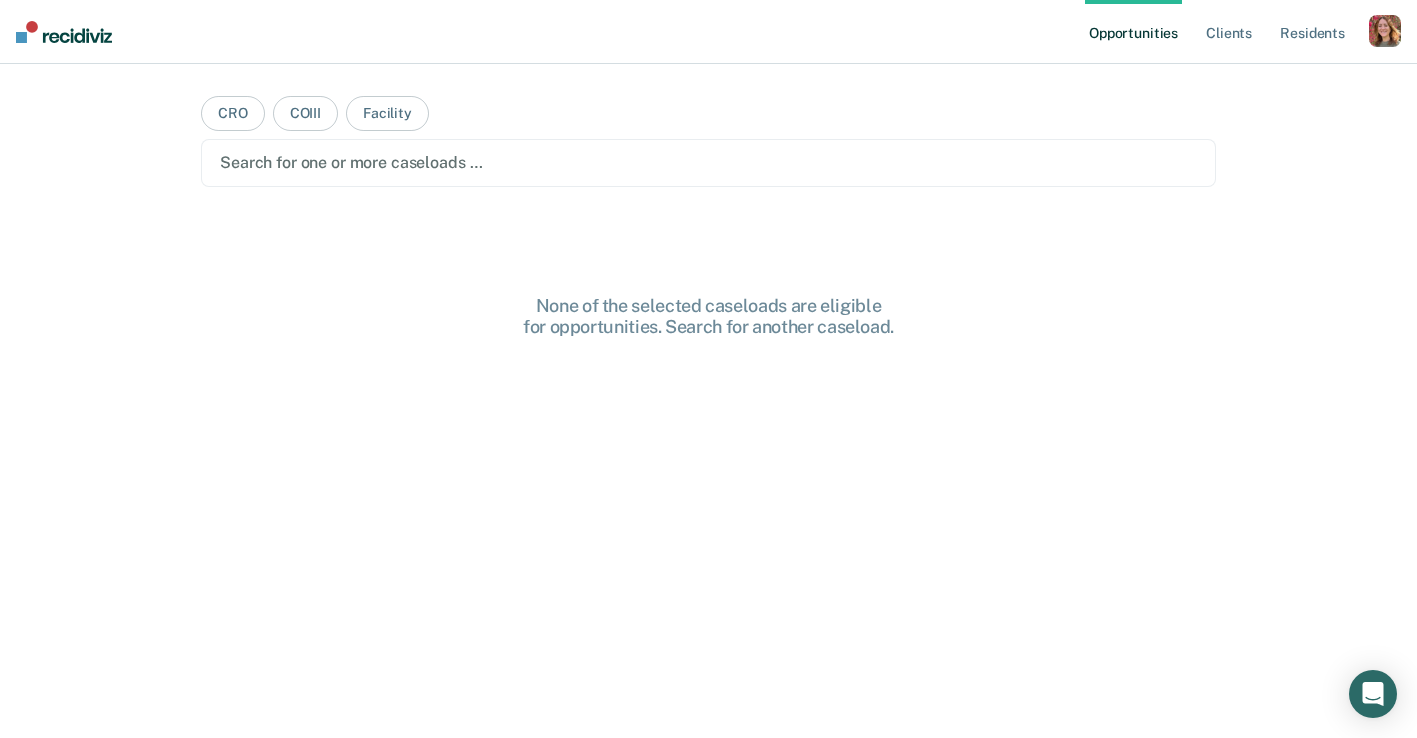 click at bounding box center [1385, 31] 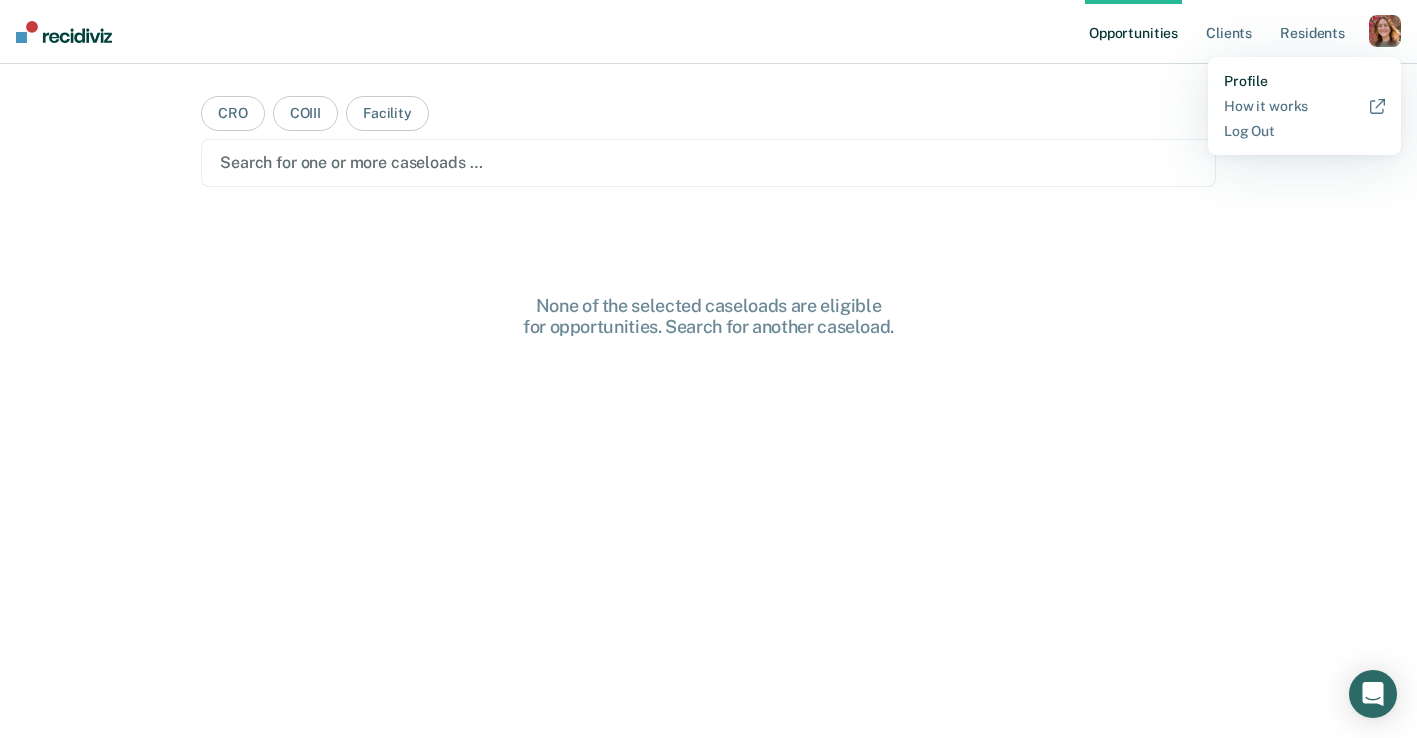 click on "Profile" at bounding box center [1304, 81] 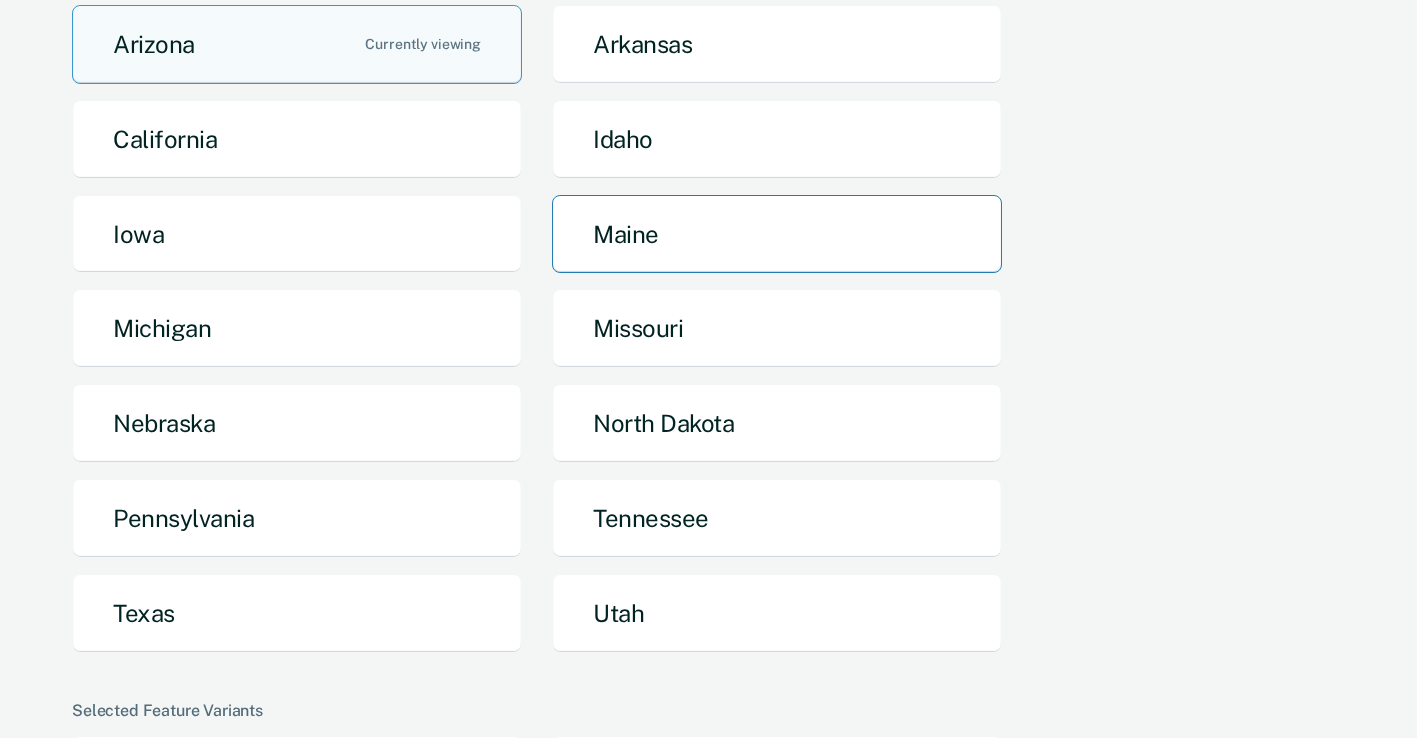scroll, scrollTop: 232, scrollLeft: 0, axis: vertical 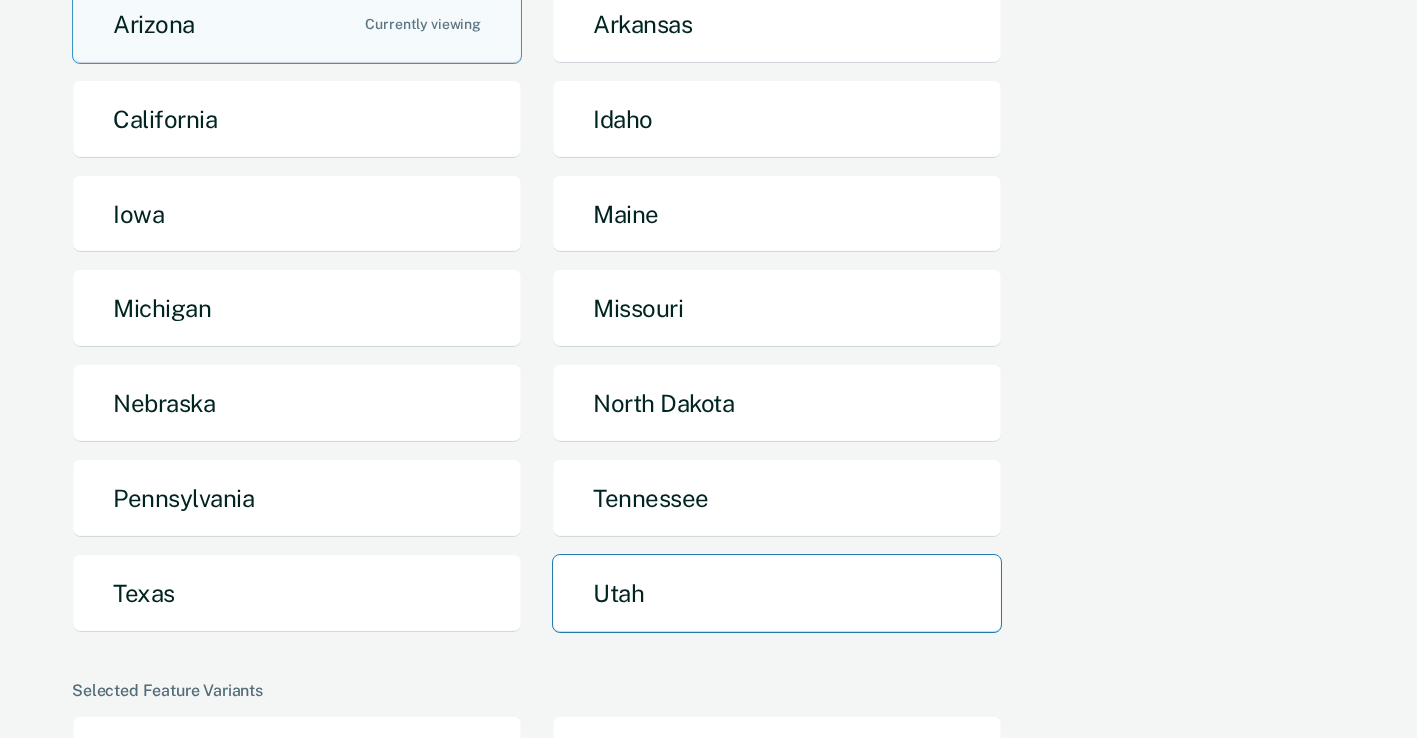 click on "Utah" at bounding box center (777, 593) 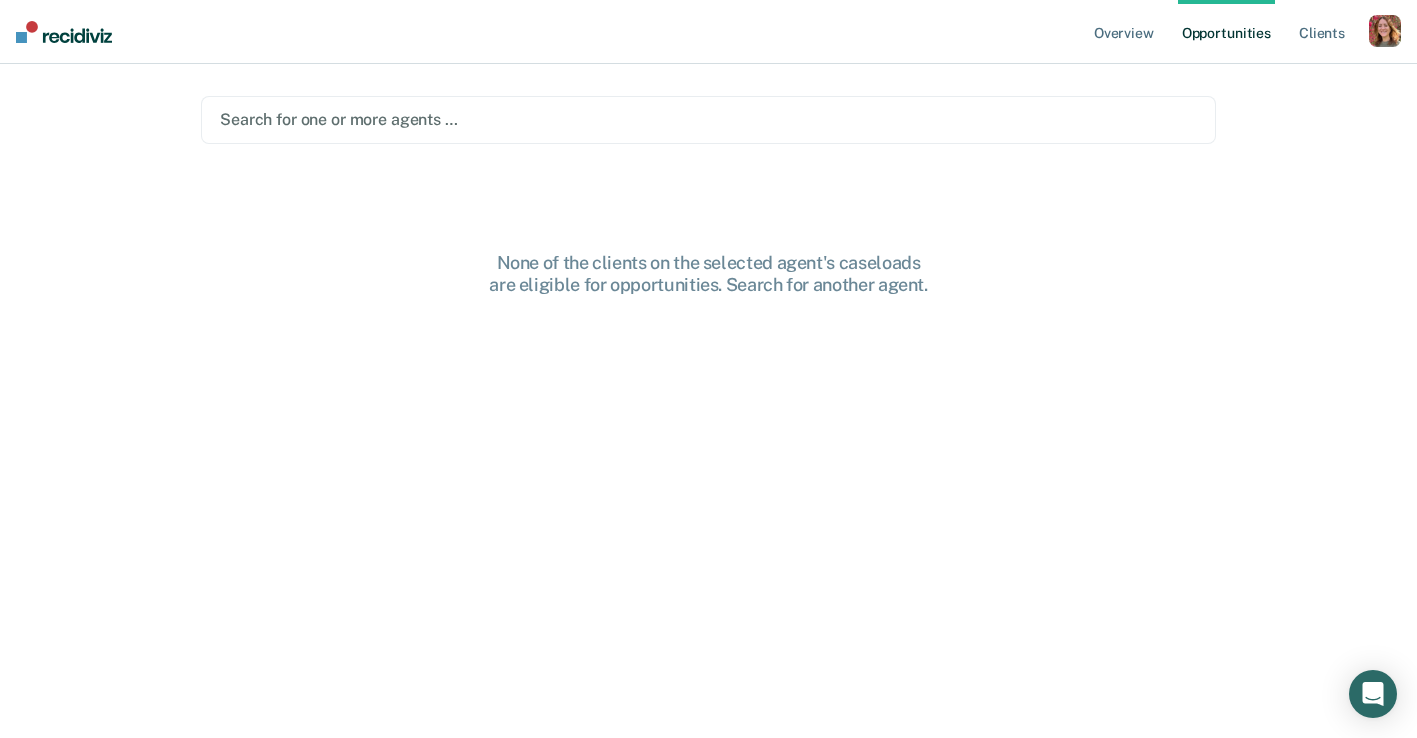 click at bounding box center (708, 119) 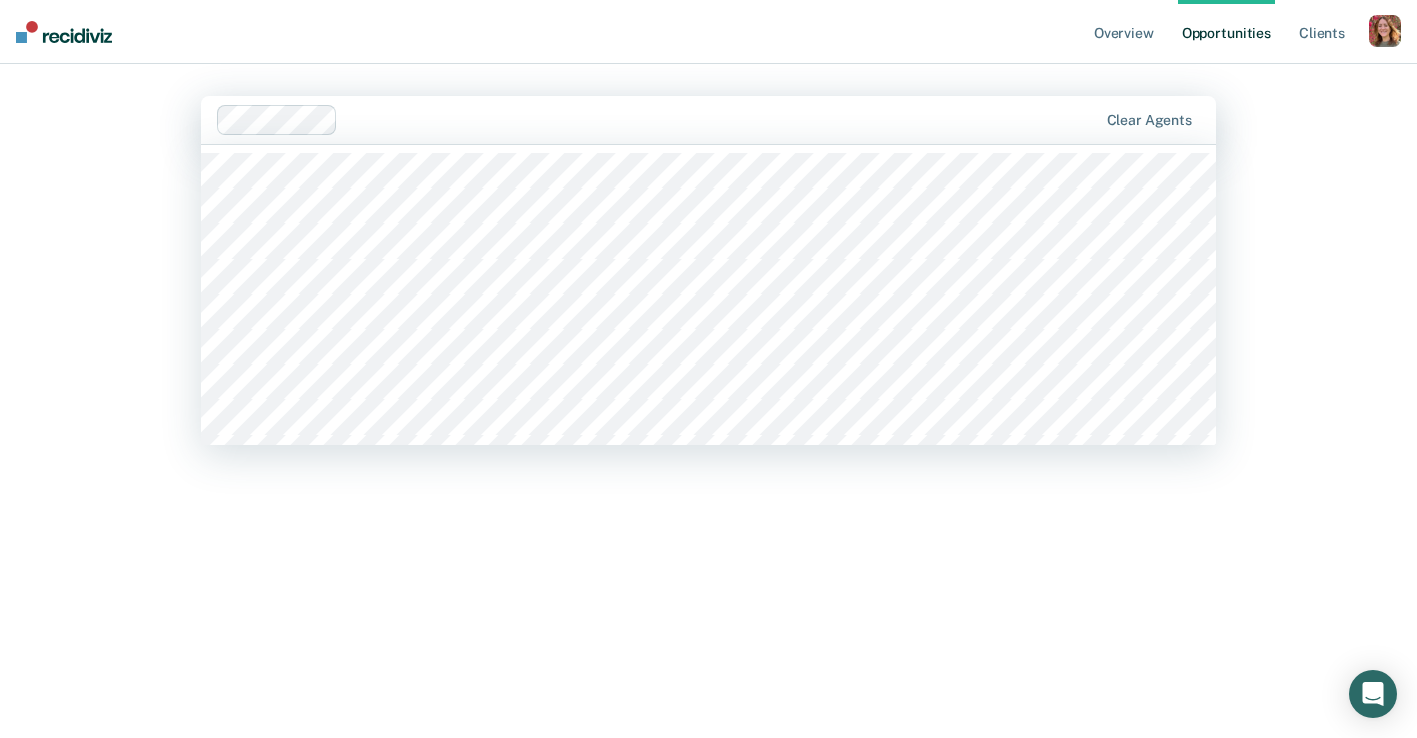 click at bounding box center [657, 120] 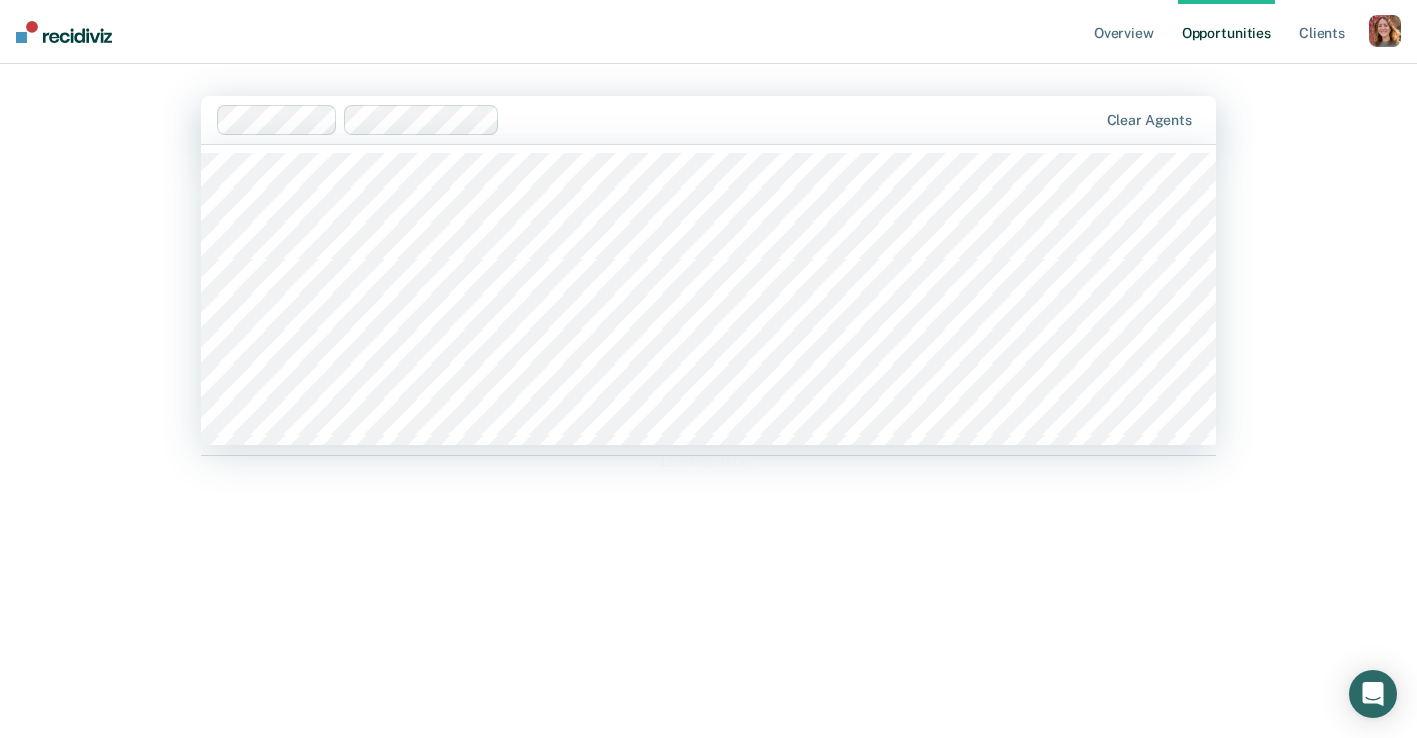 click at bounding box center [657, 120] 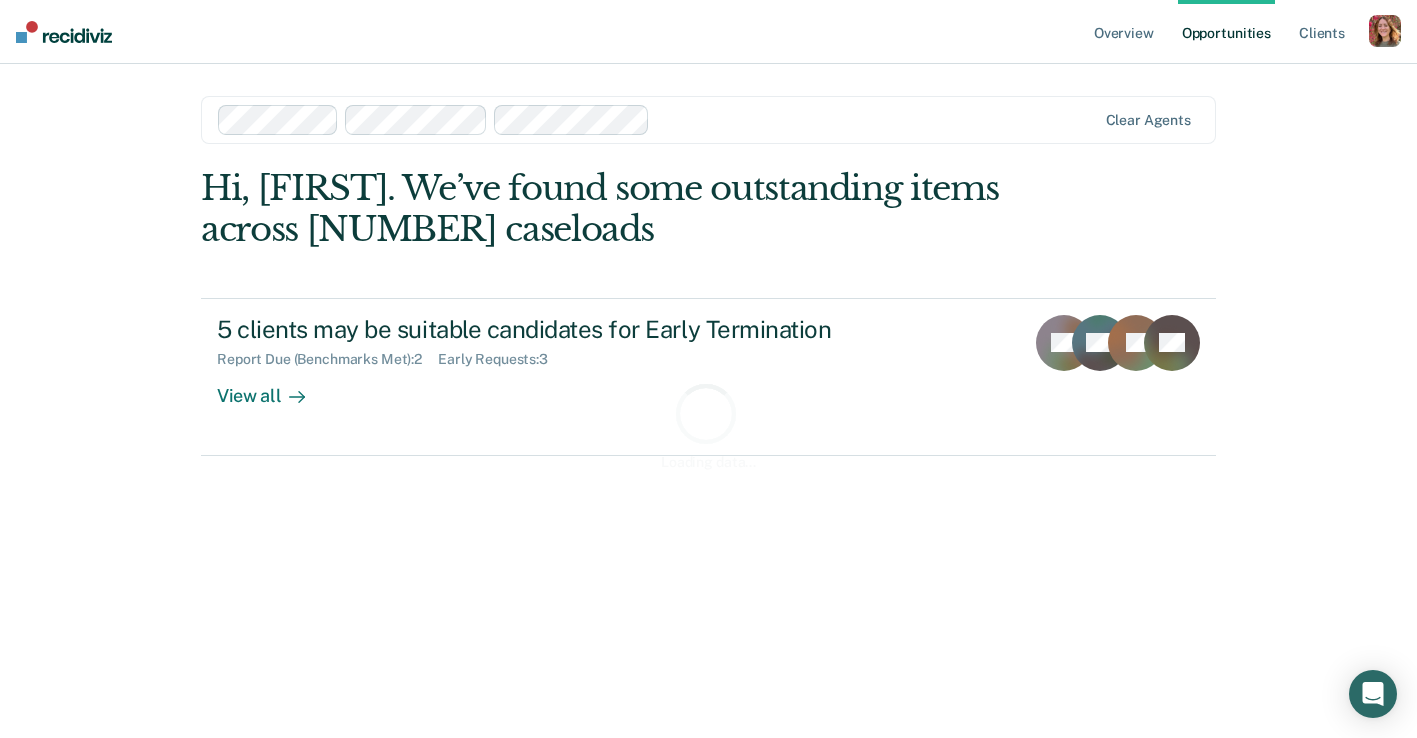 click on "Loading data..." at bounding box center [708, 425] 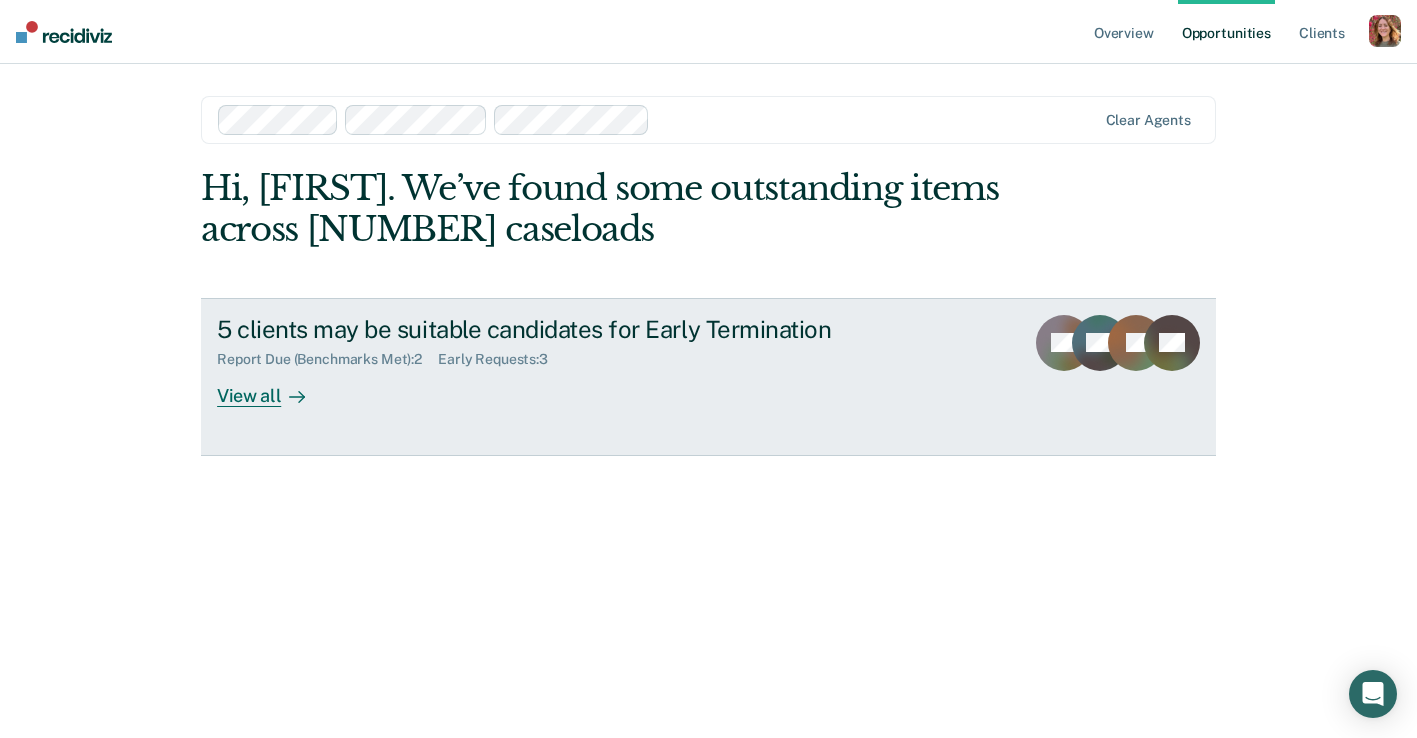 click on "View all" at bounding box center (273, 387) 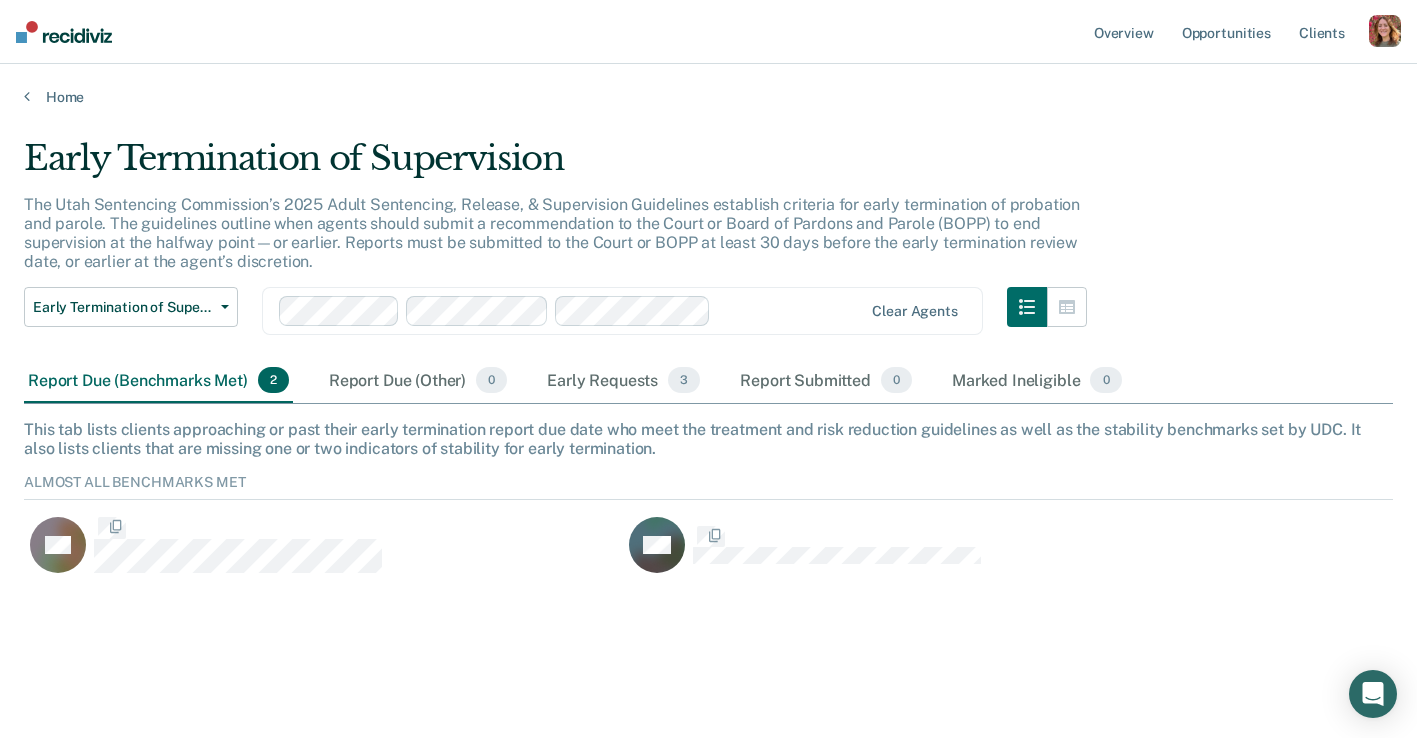 scroll, scrollTop: 1, scrollLeft: 1, axis: both 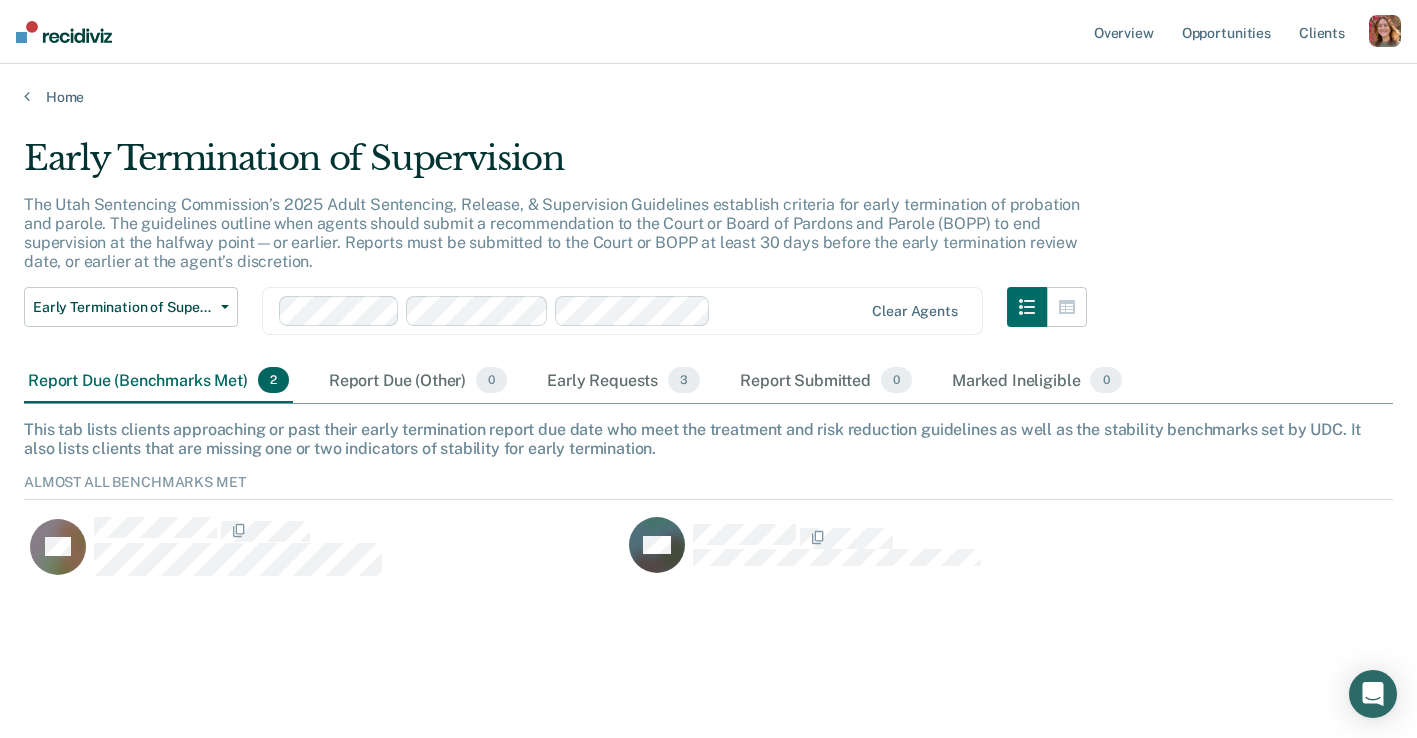 click on "Report Due (Benchmarks Met) 2" at bounding box center [158, 381] 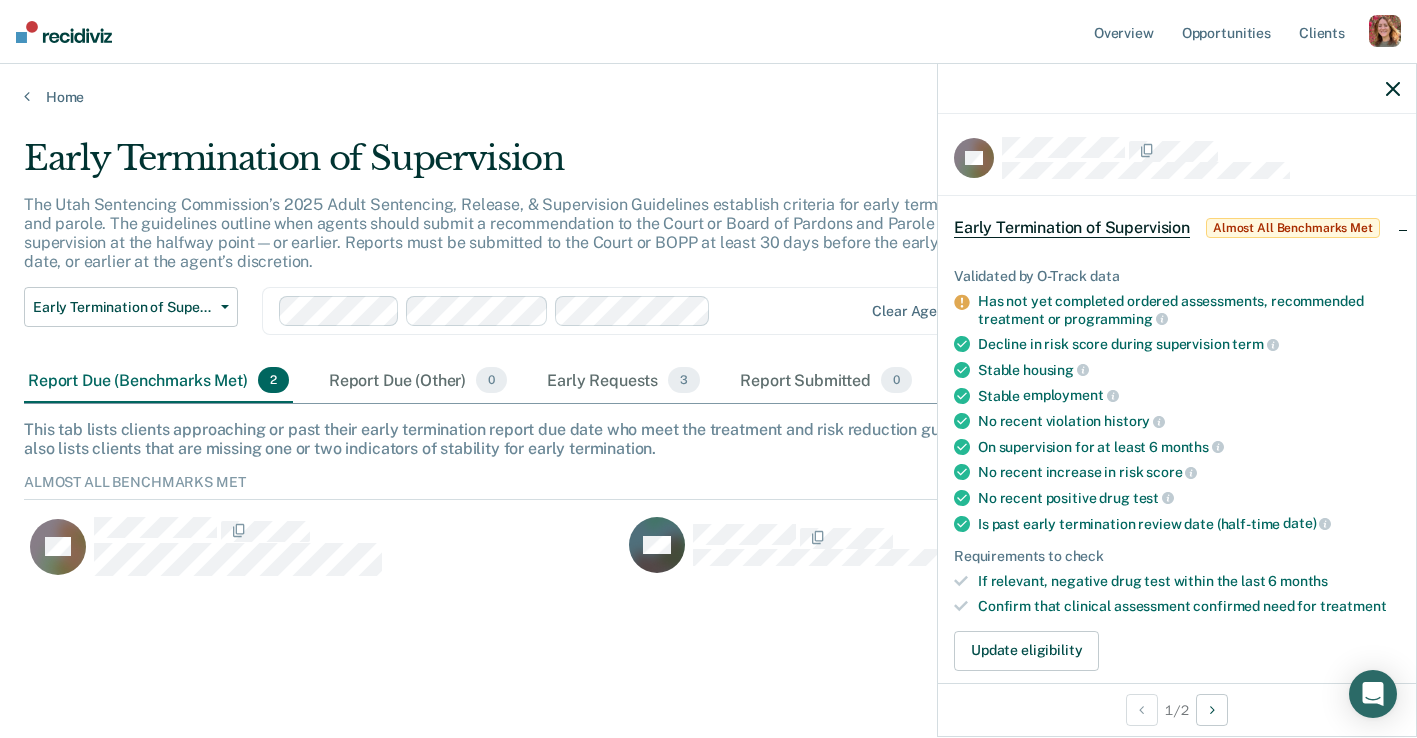 scroll, scrollTop: 0, scrollLeft: 0, axis: both 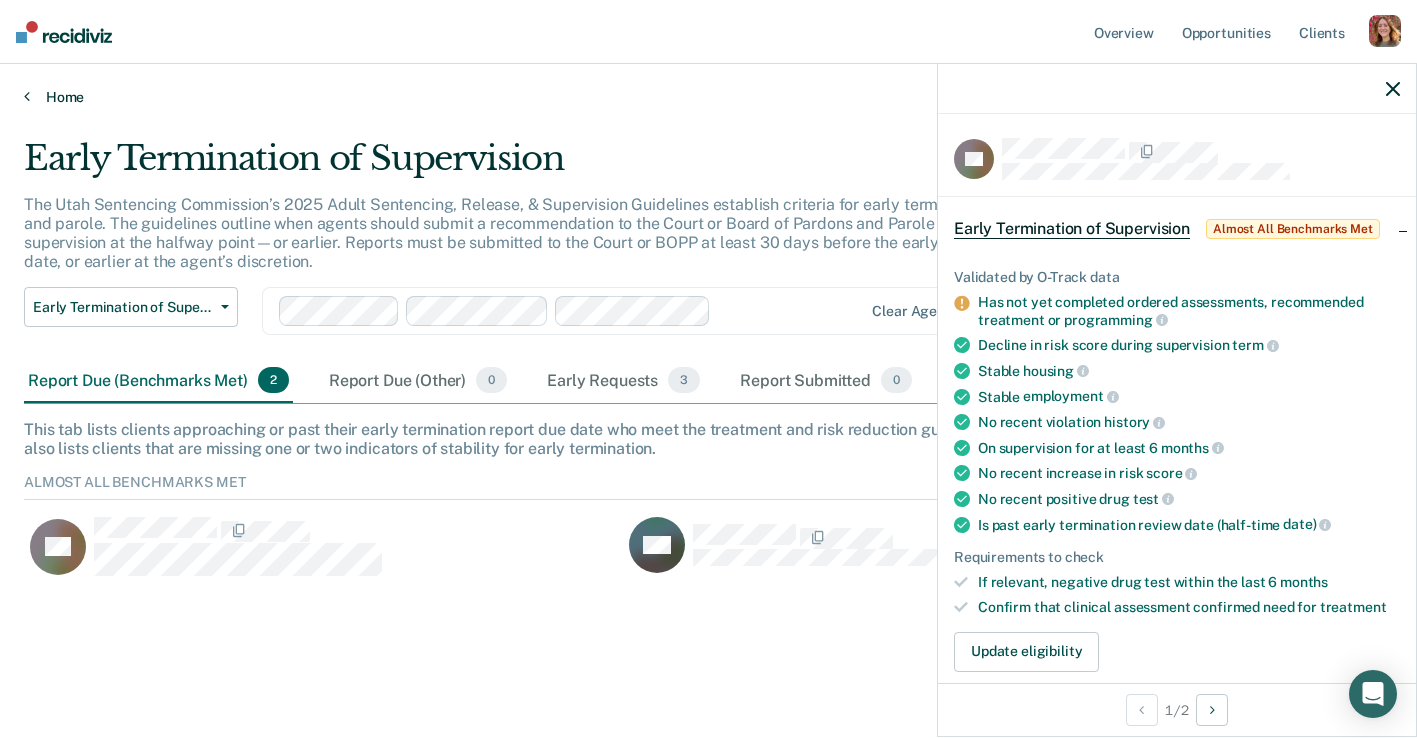 click on "Home" at bounding box center [708, 97] 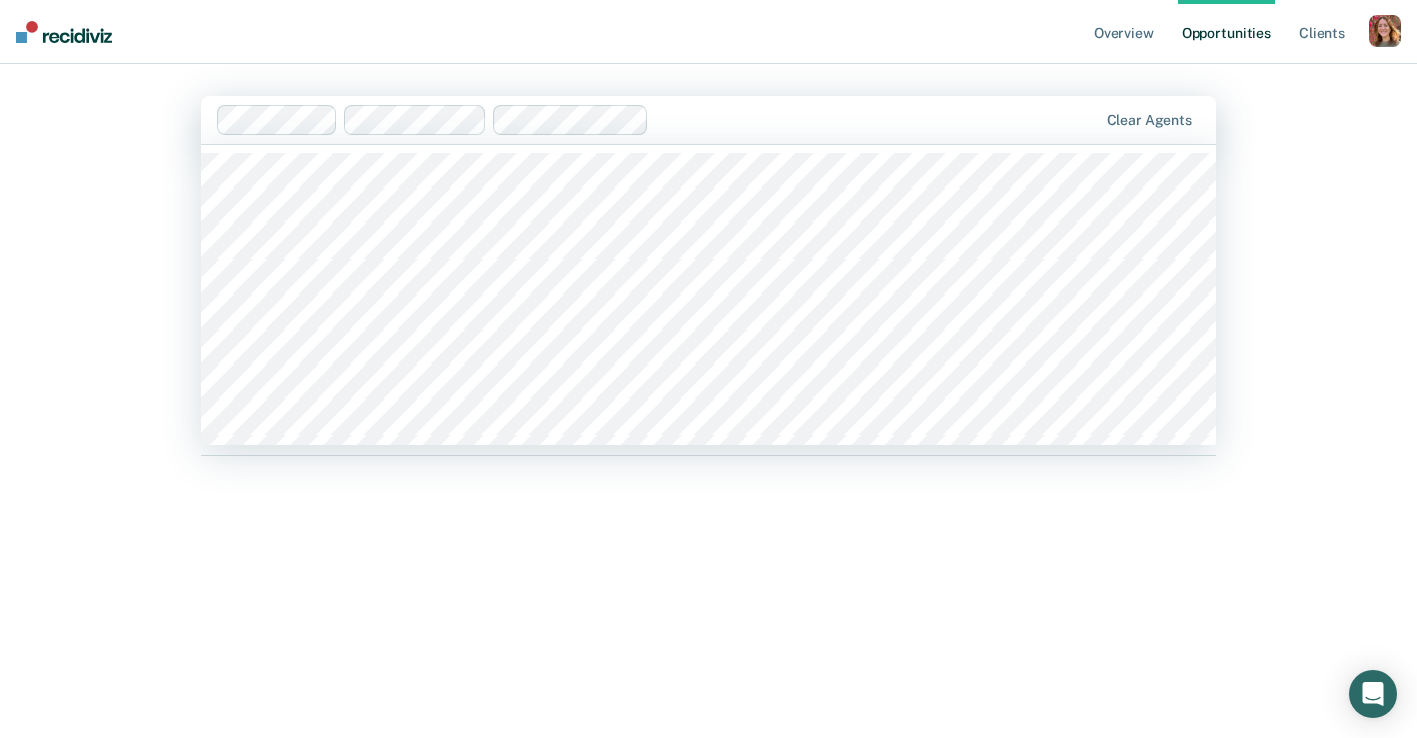click at bounding box center (877, 119) 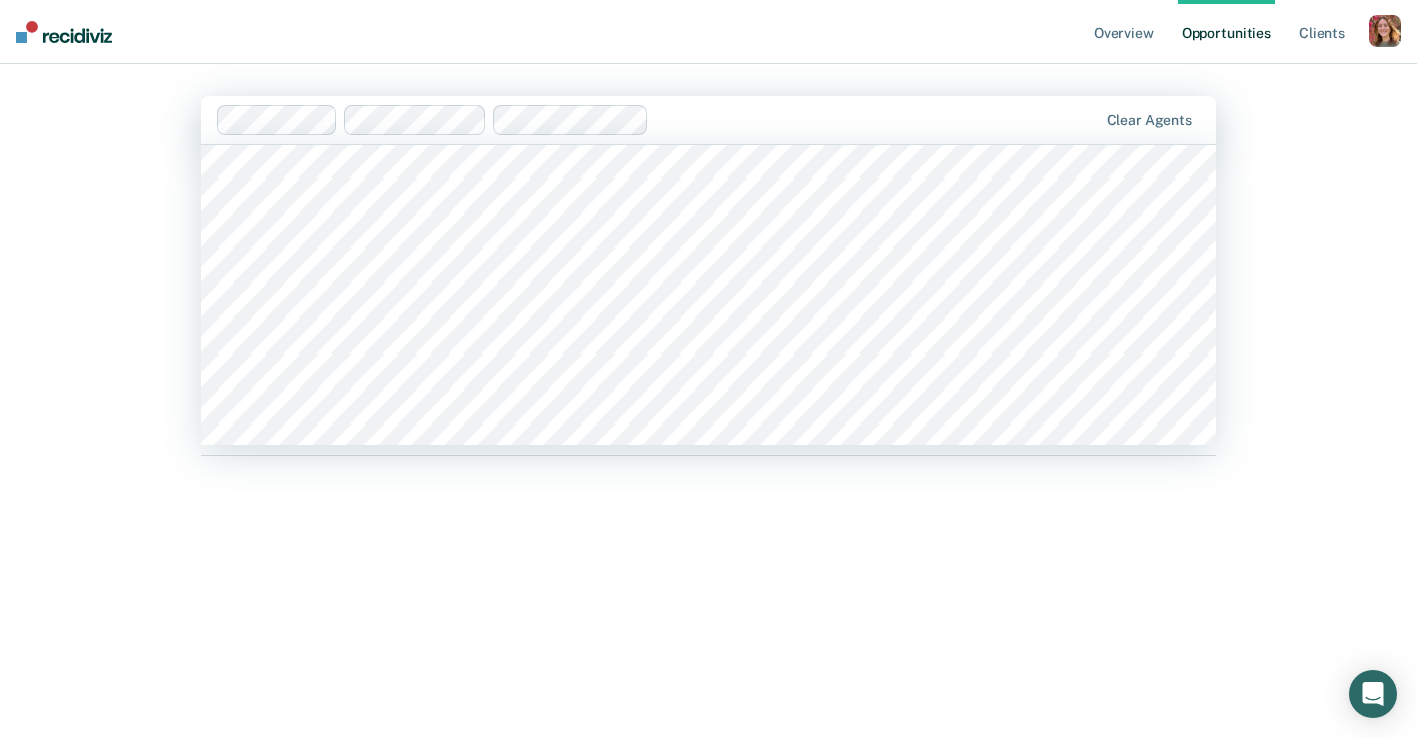 scroll, scrollTop: 560, scrollLeft: 0, axis: vertical 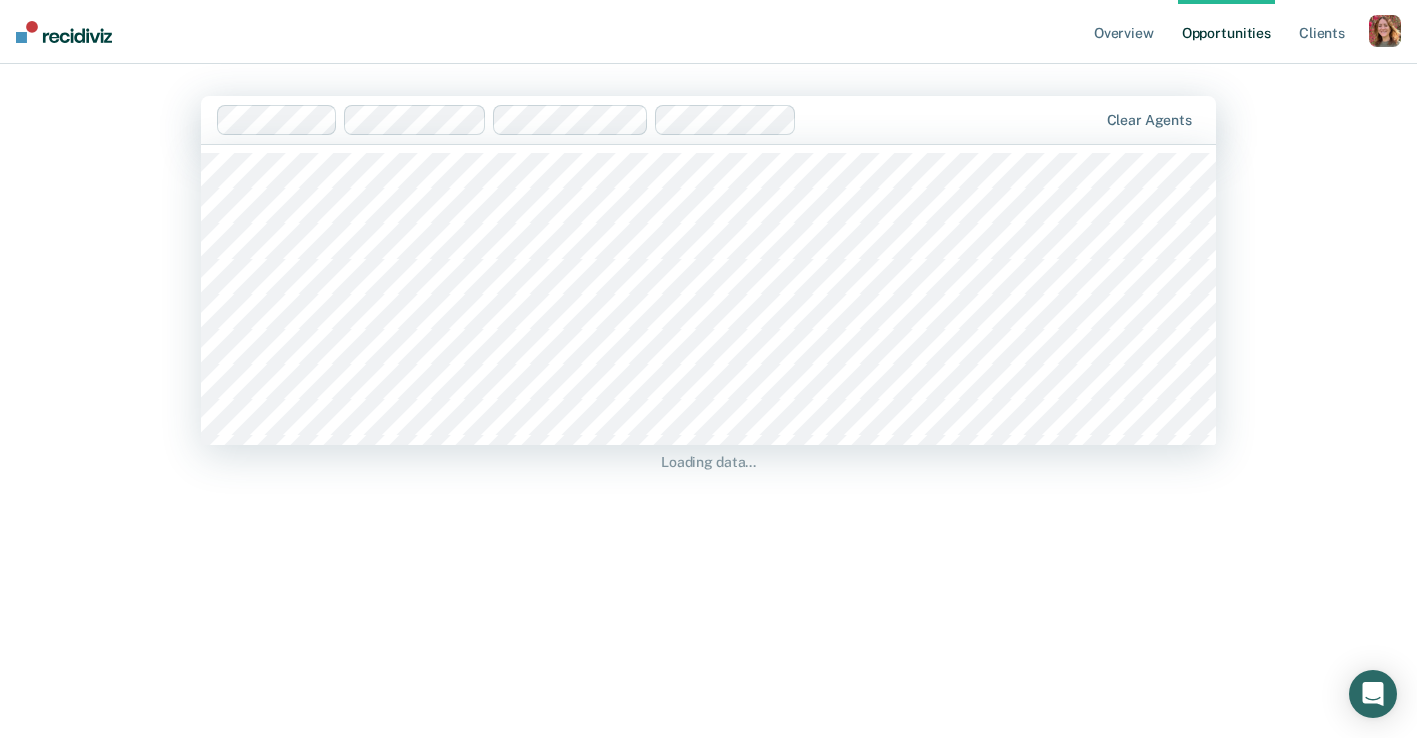 click at bounding box center [950, 119] 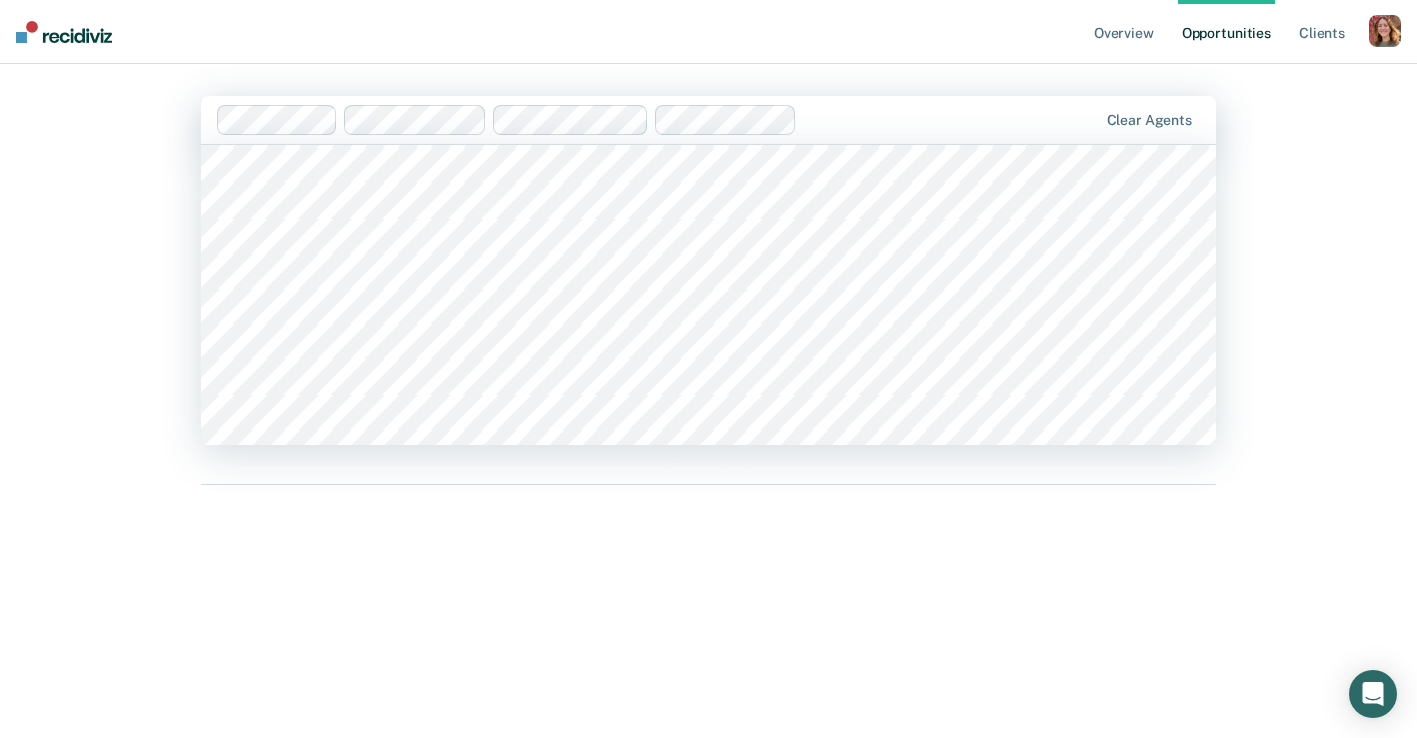 scroll, scrollTop: 603, scrollLeft: 0, axis: vertical 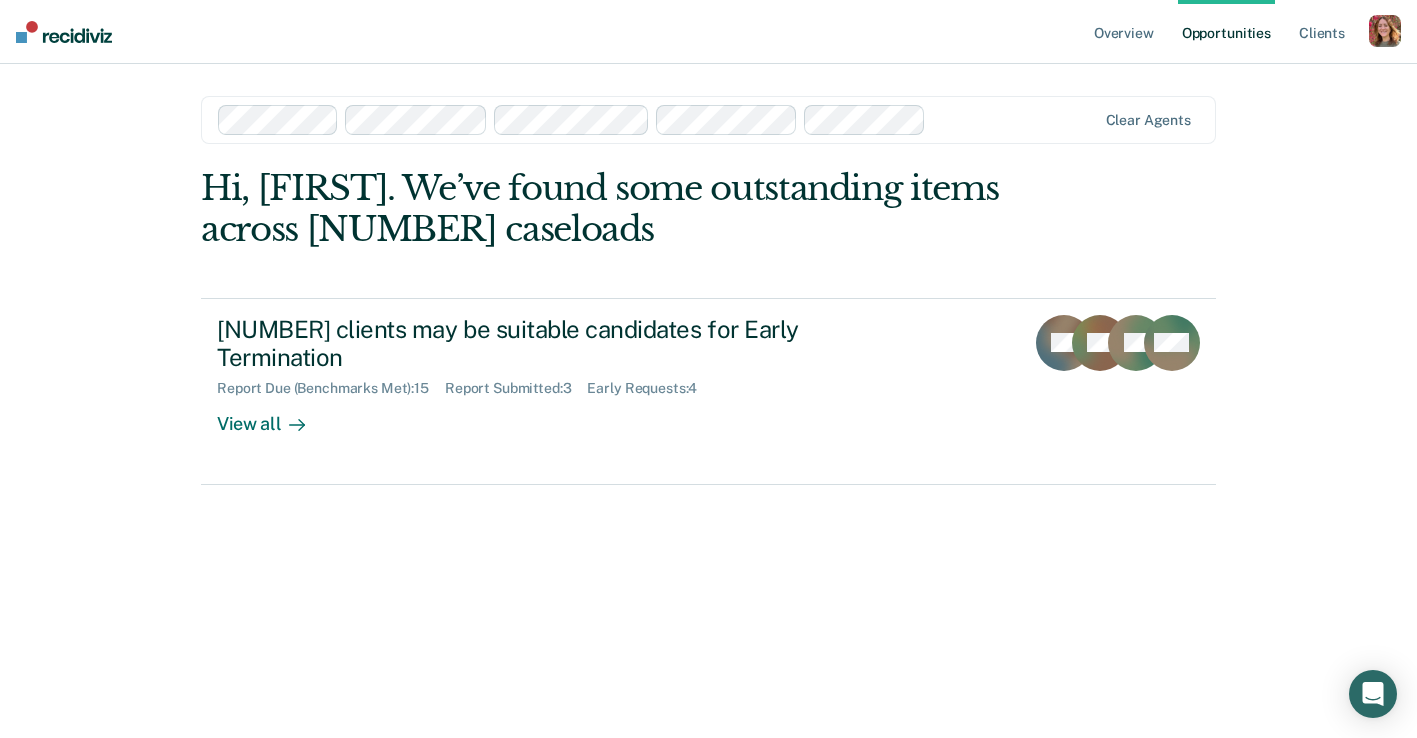 click at bounding box center (1014, 119) 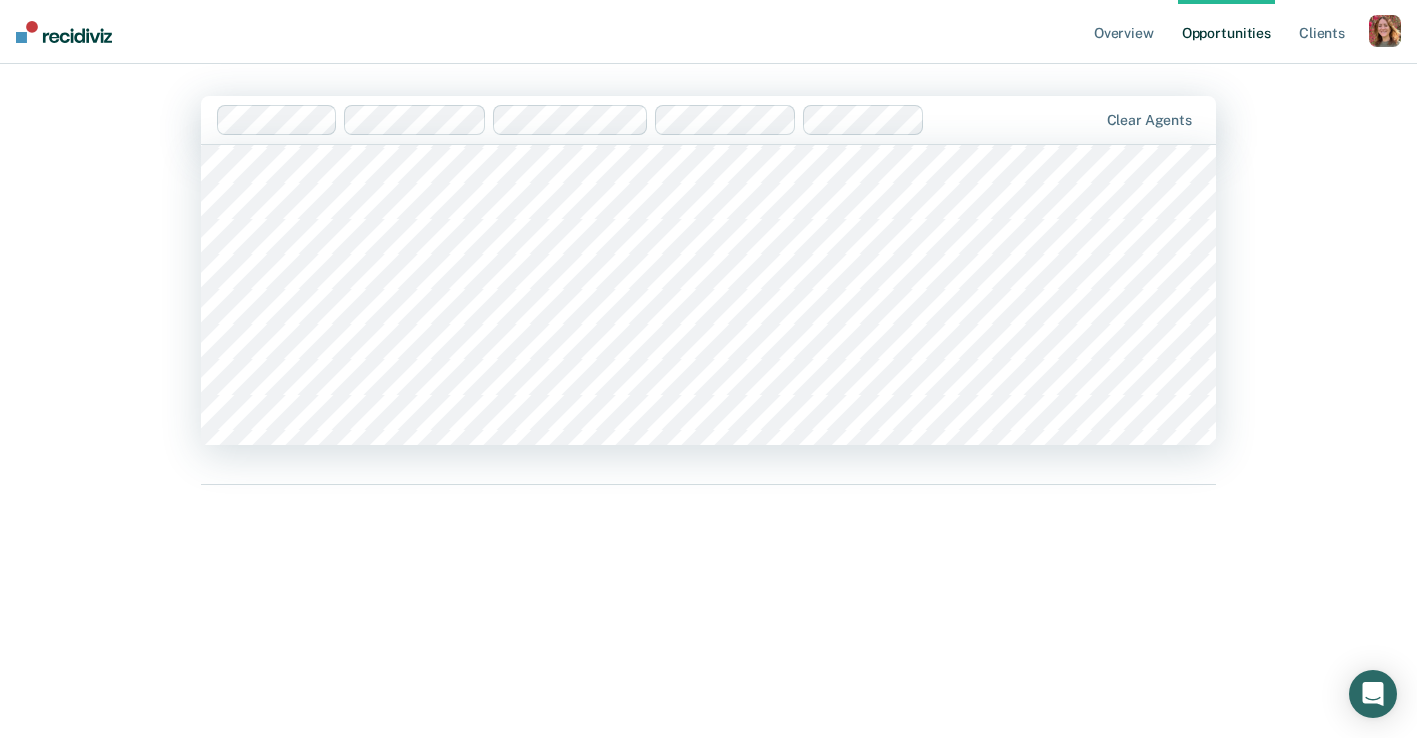 scroll, scrollTop: 734, scrollLeft: 0, axis: vertical 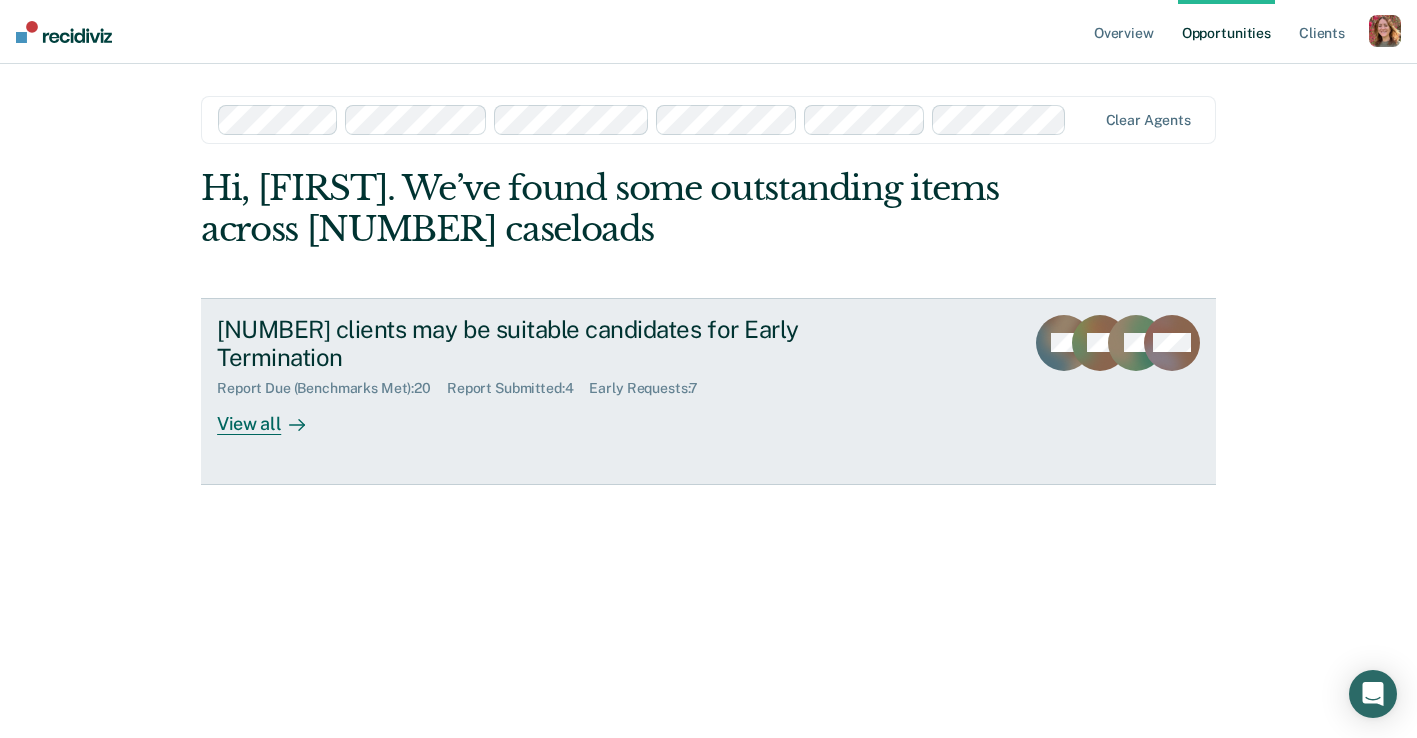 click on "View all" at bounding box center (273, 416) 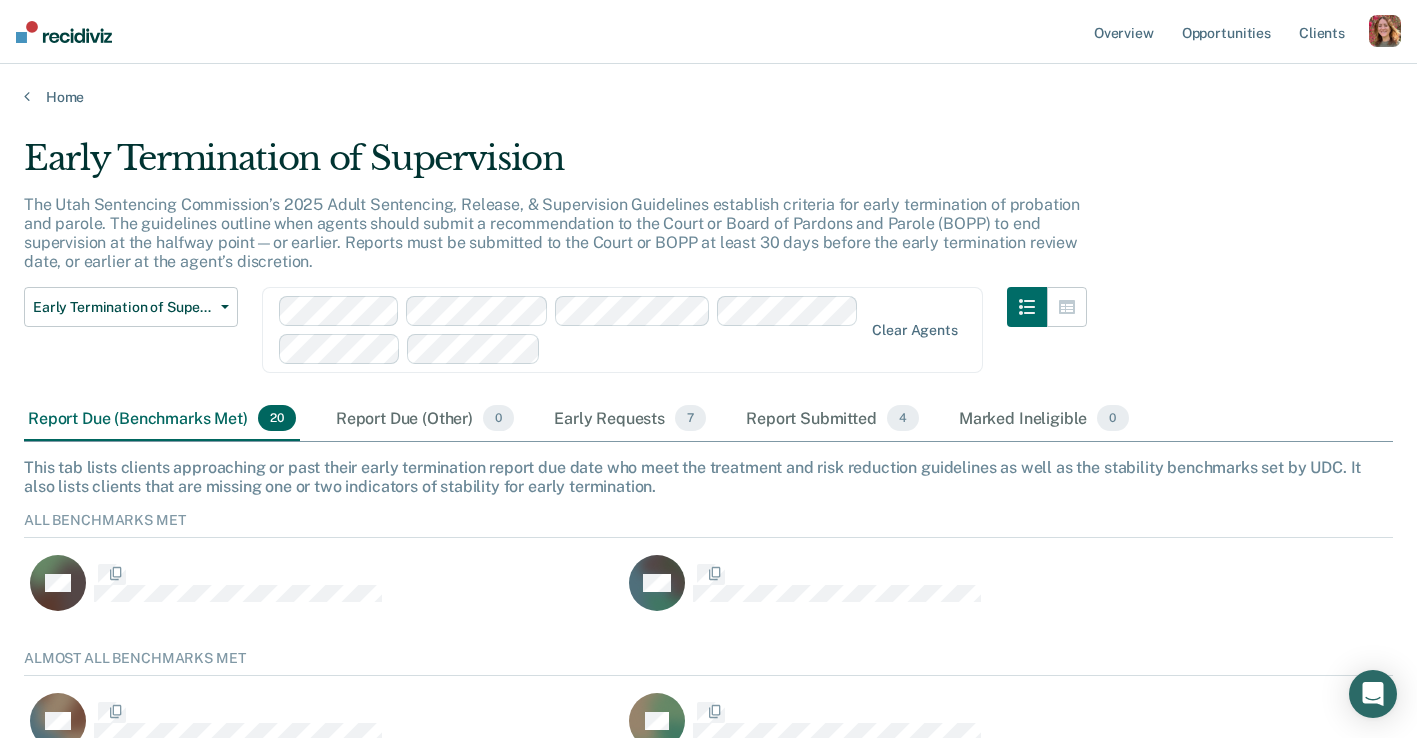 scroll, scrollTop: 1, scrollLeft: 1, axis: both 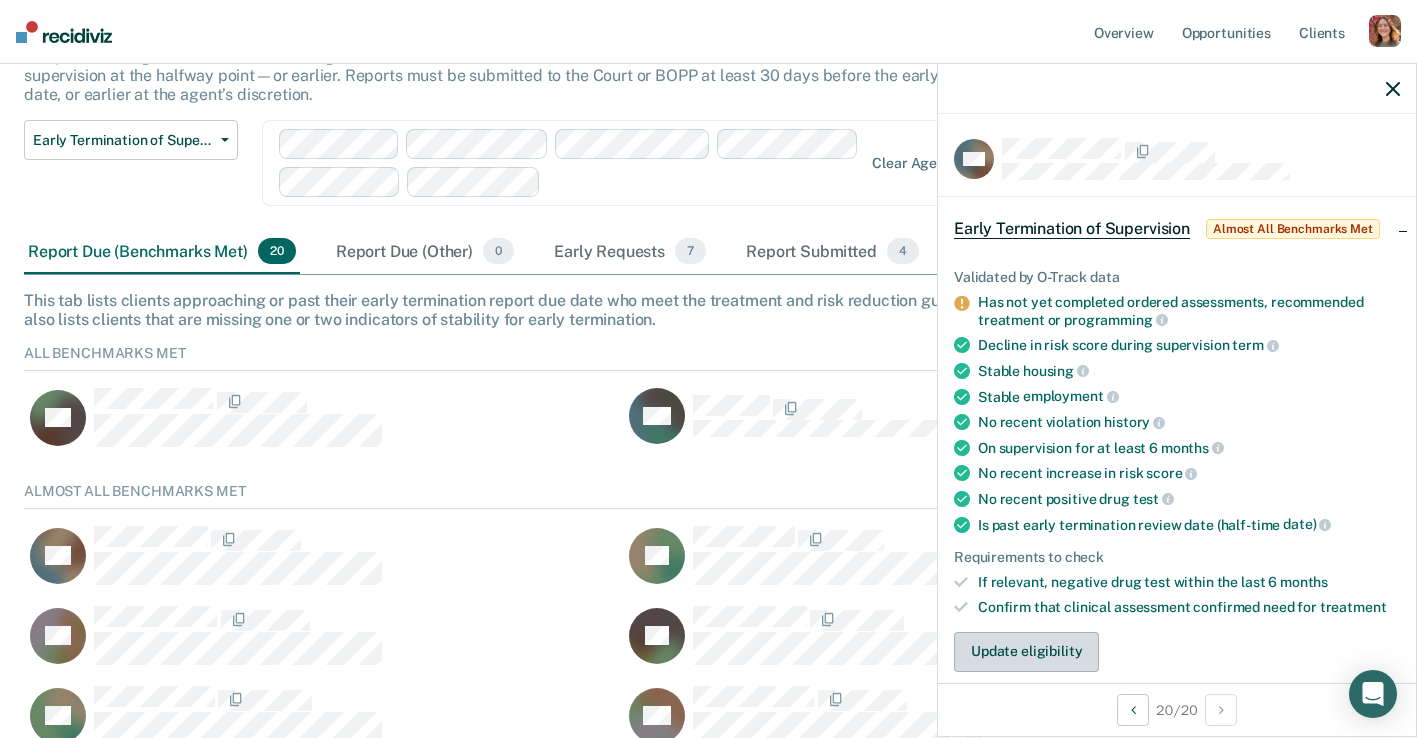 click on "Update eligibility" at bounding box center (1026, 652) 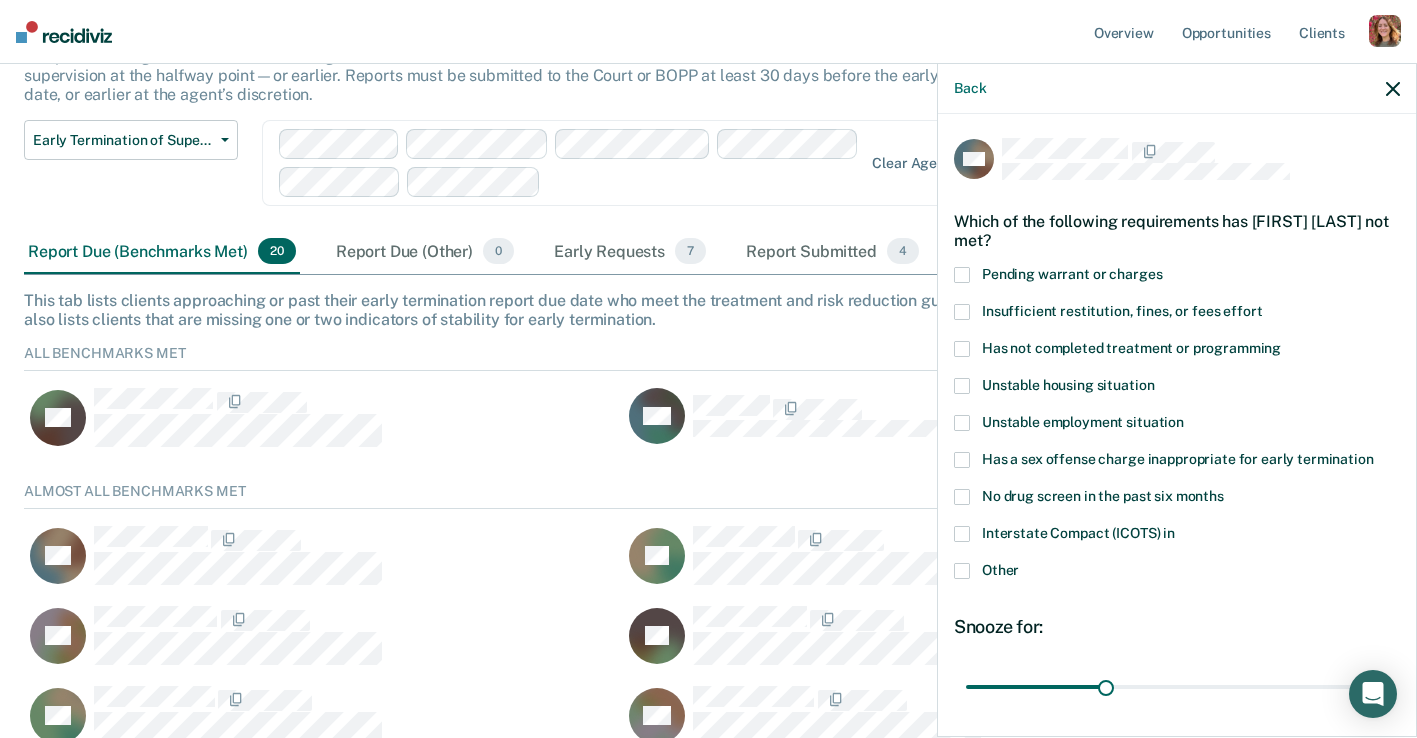 click at bounding box center [962, 423] 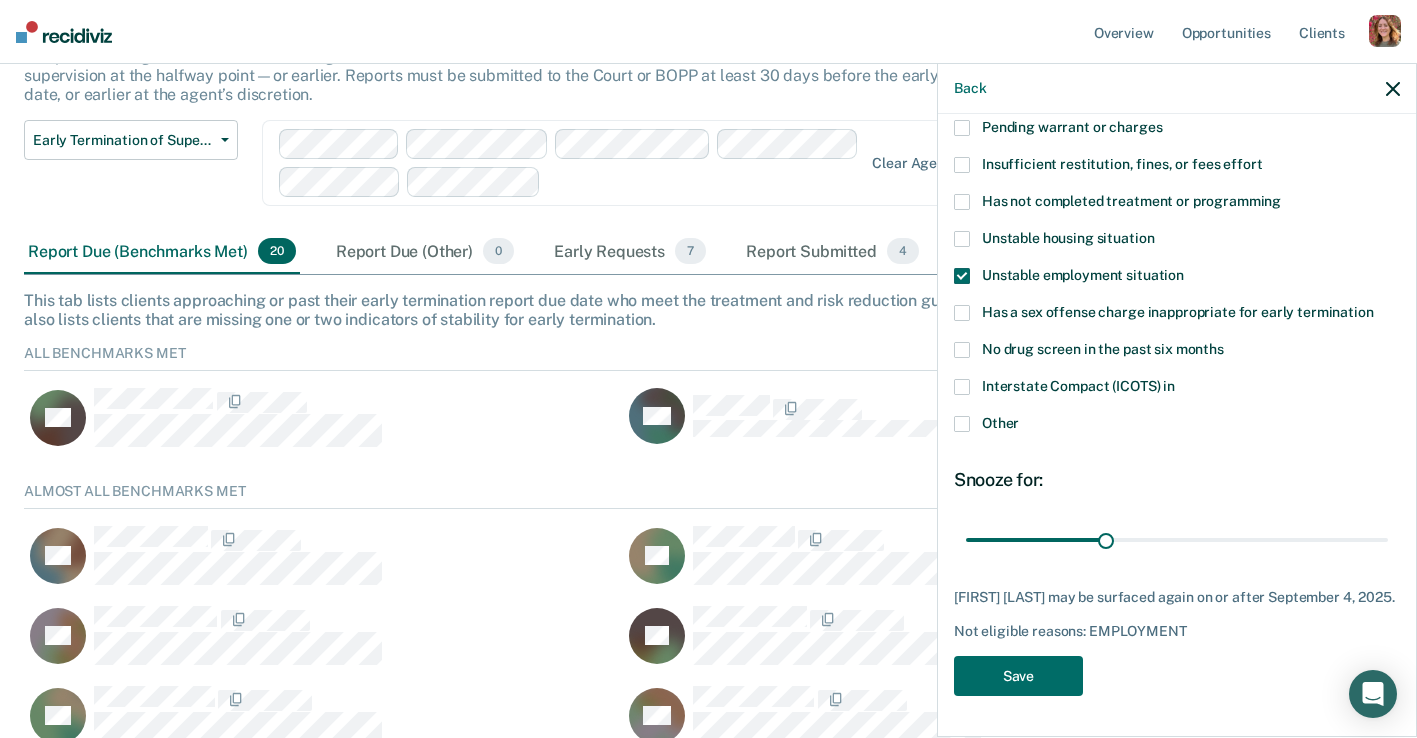scroll, scrollTop: 161, scrollLeft: 0, axis: vertical 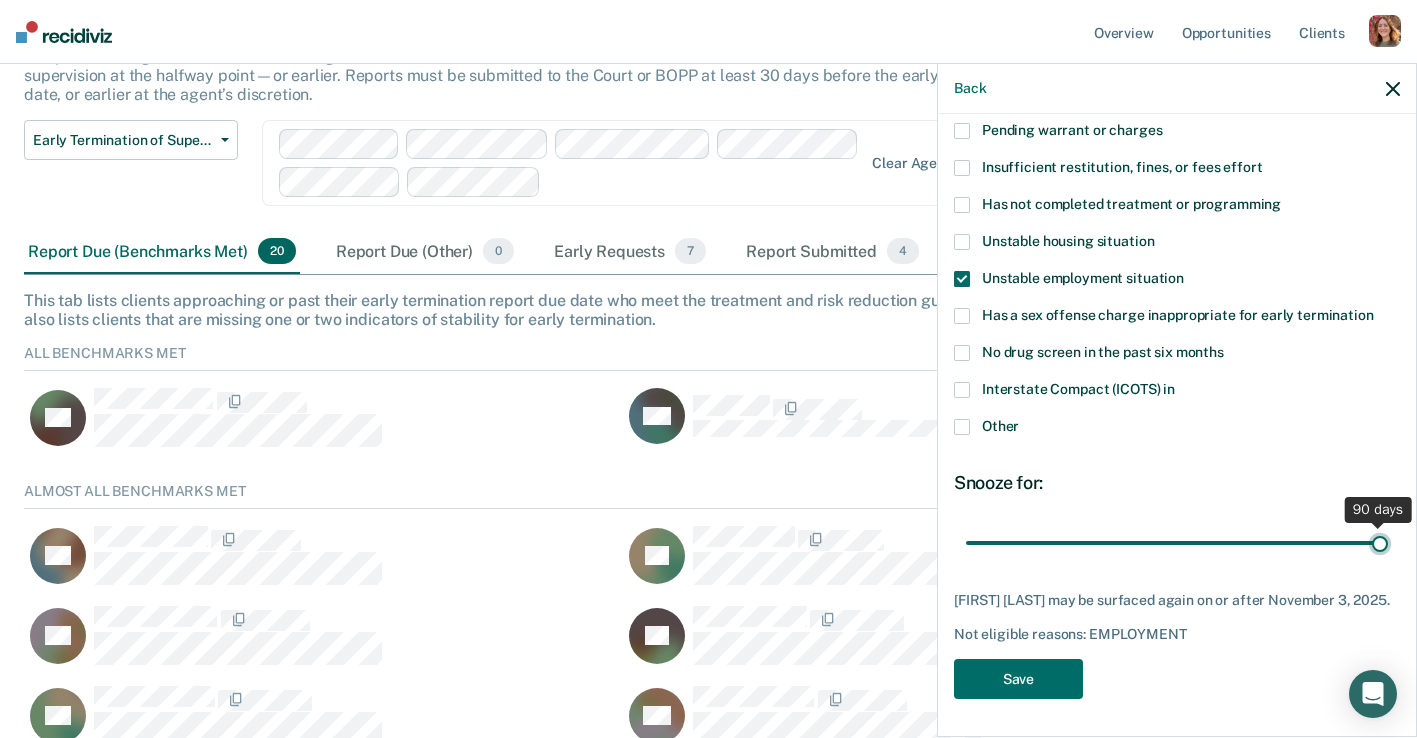 drag, startPoint x: 1104, startPoint y: 526, endPoint x: 1396, endPoint y: 471, distance: 297.13464 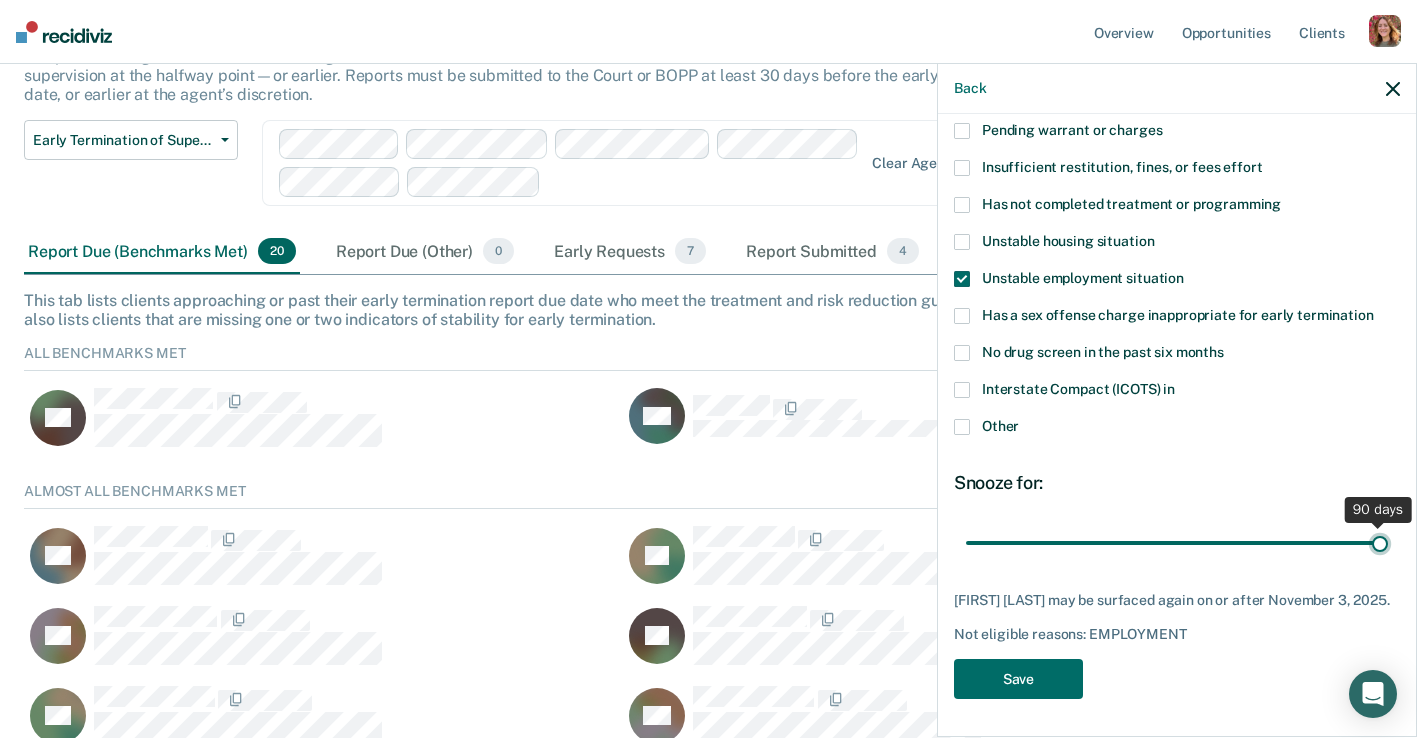 type on "90" 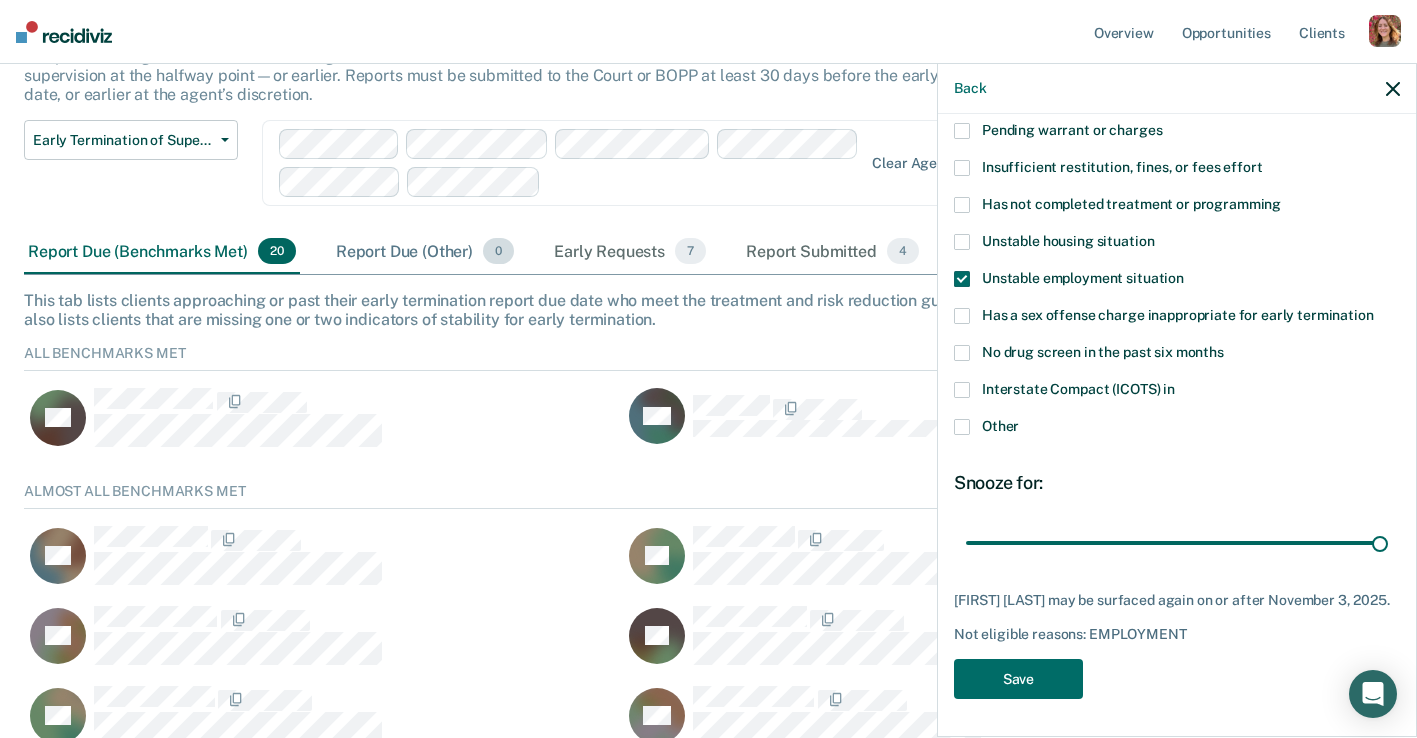 click on "Report Due (Other) 0" at bounding box center [425, 252] 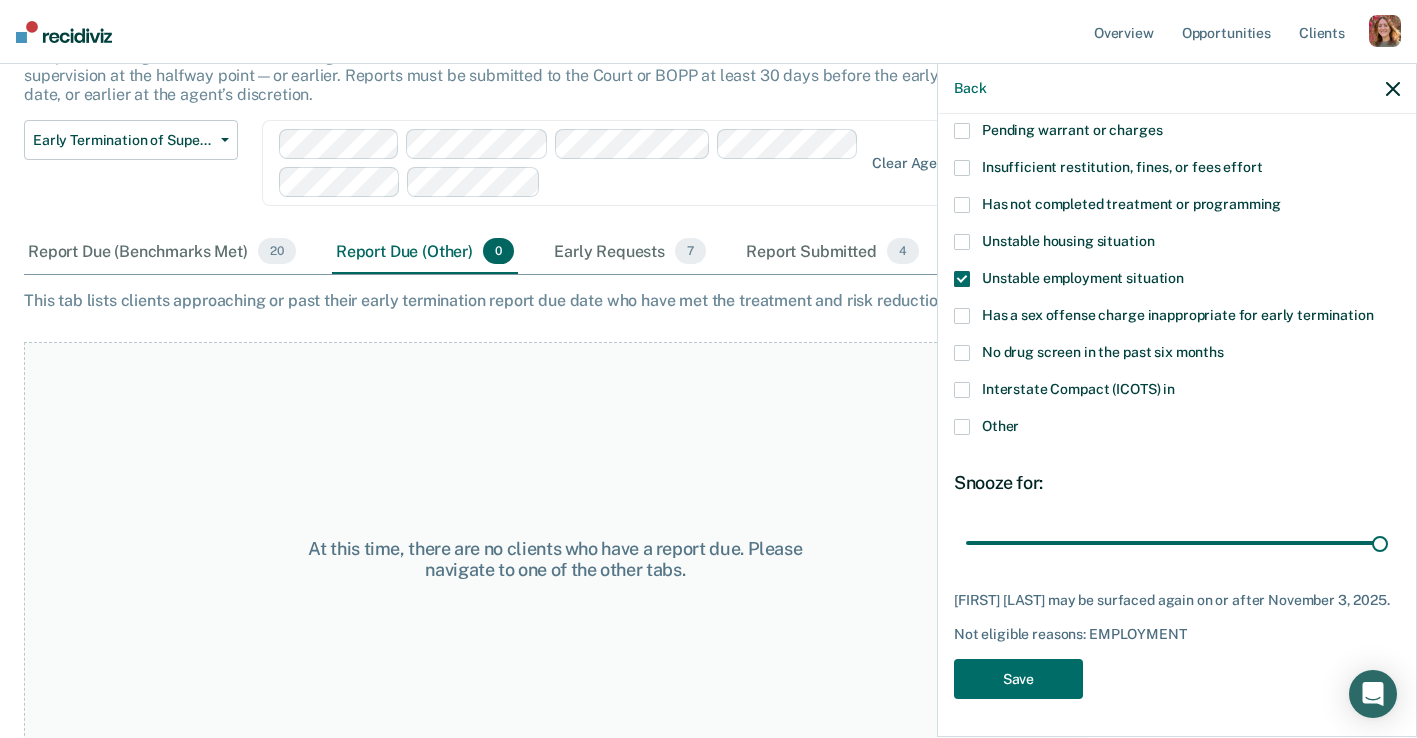 click 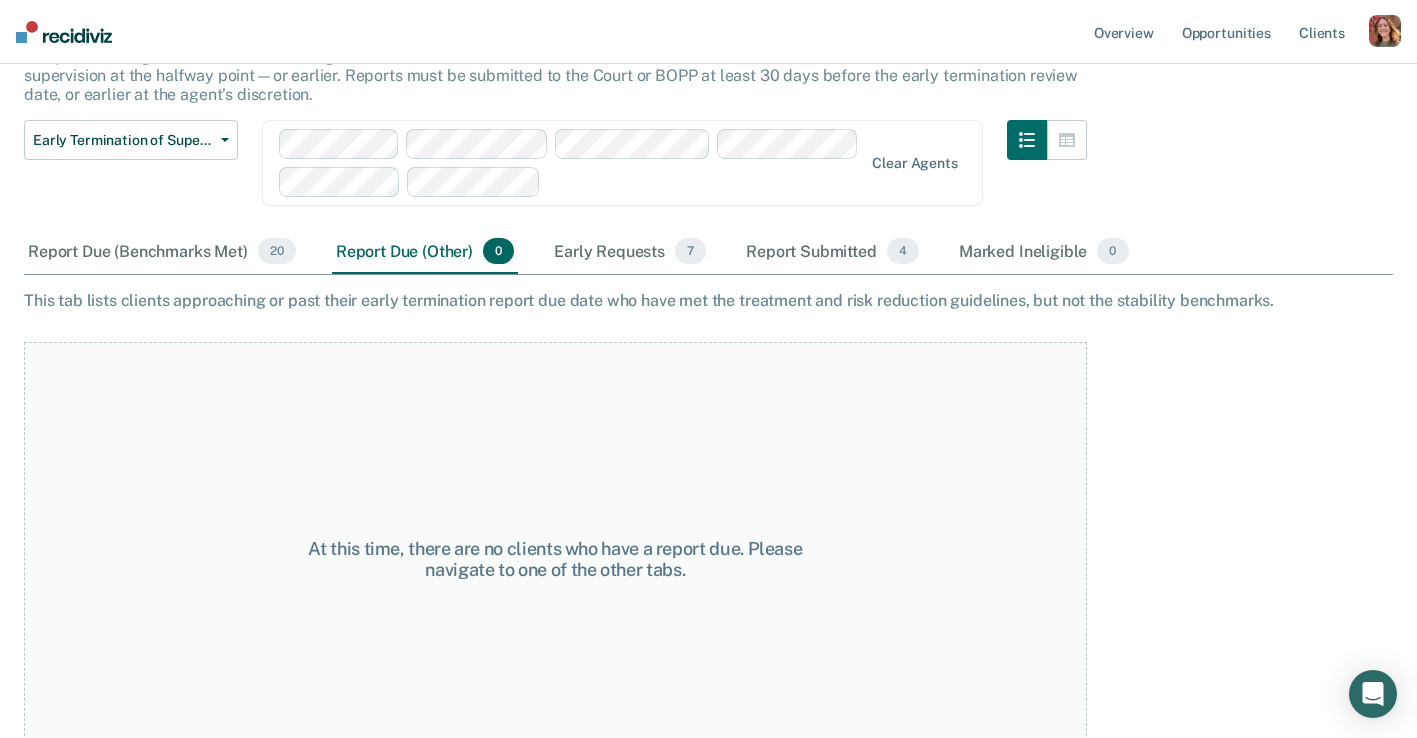 click at bounding box center [1385, 31] 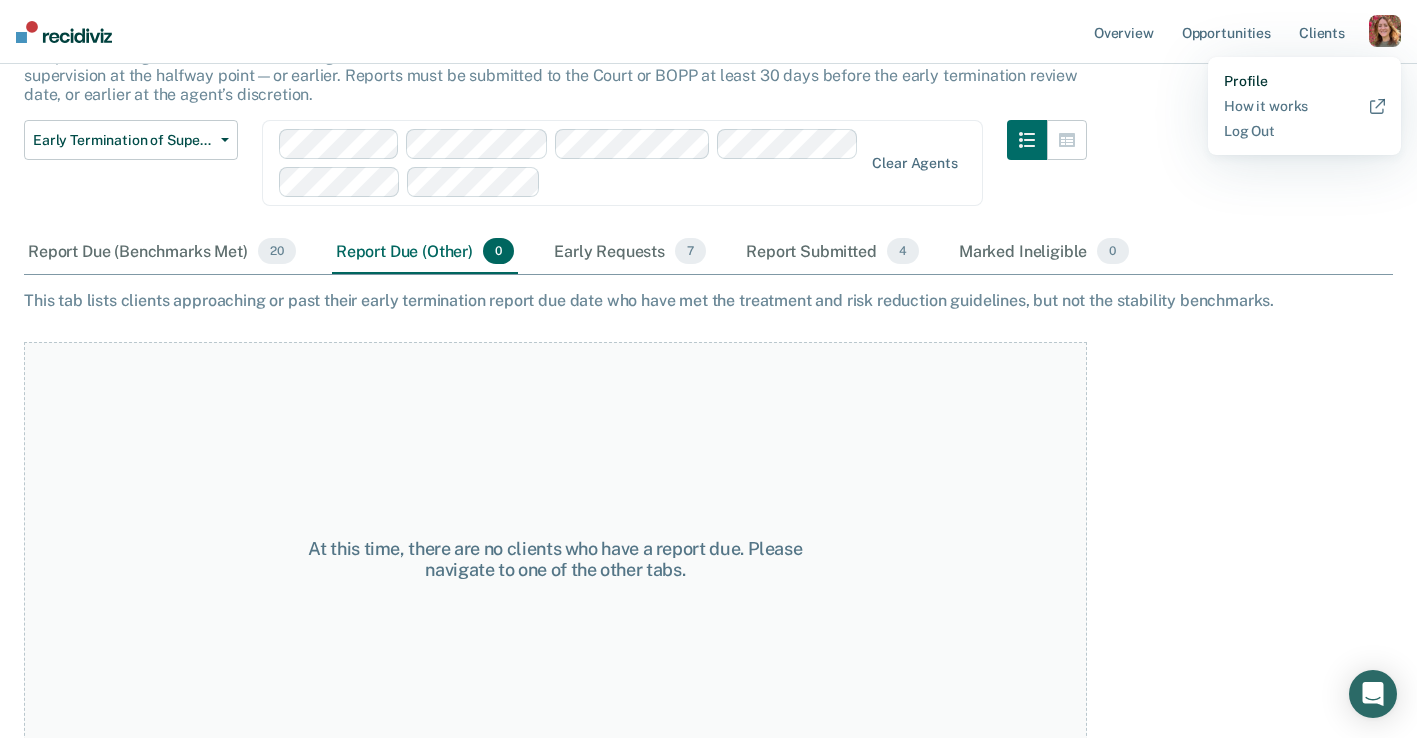 click on "Profile" at bounding box center [1304, 81] 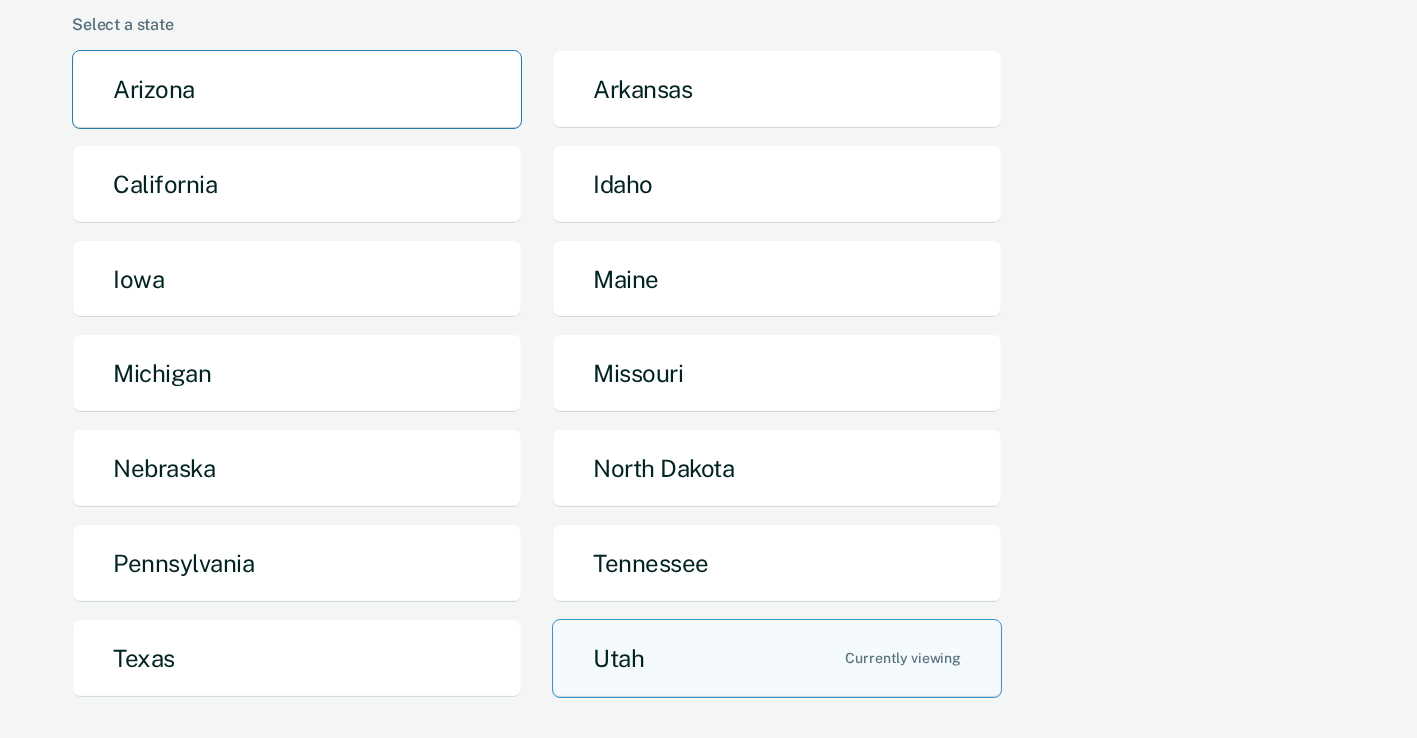 click on "Arizona" at bounding box center (297, 89) 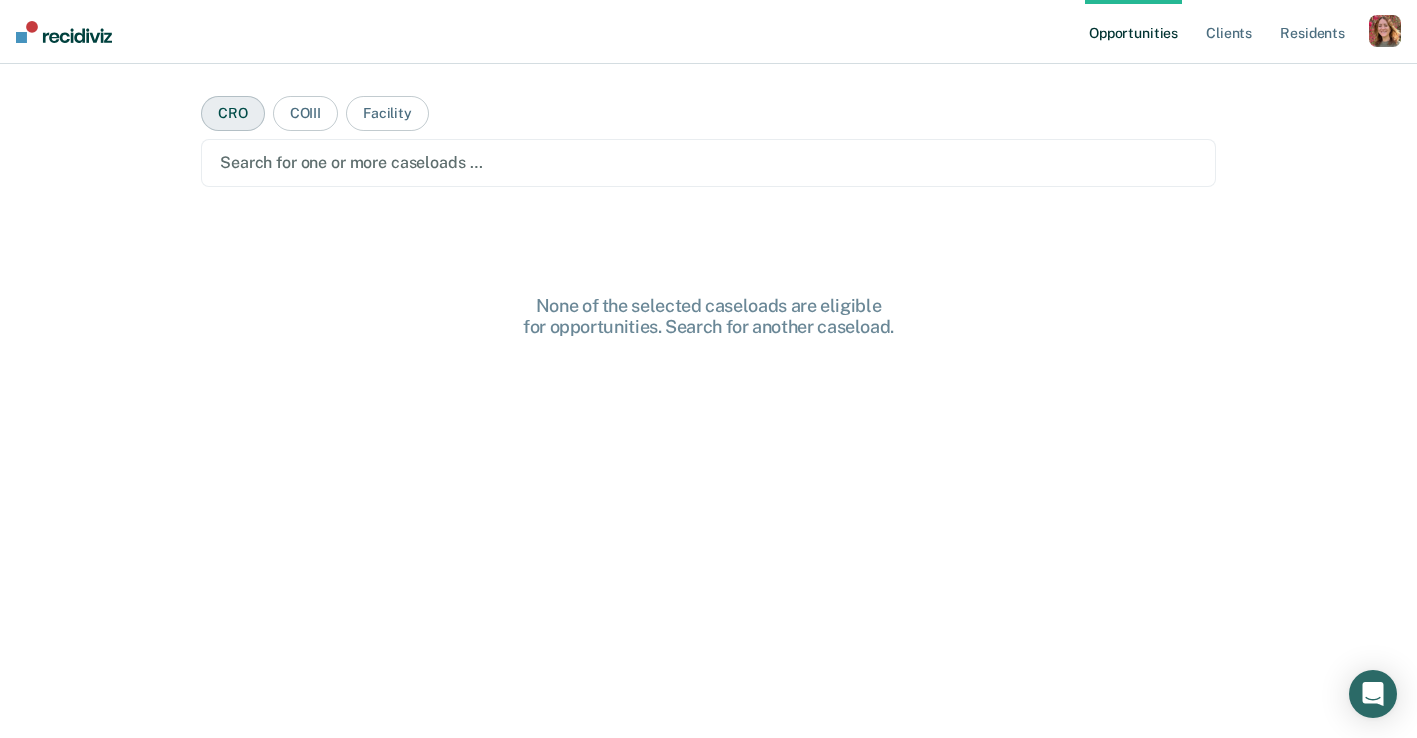 click on "CRO" at bounding box center [233, 113] 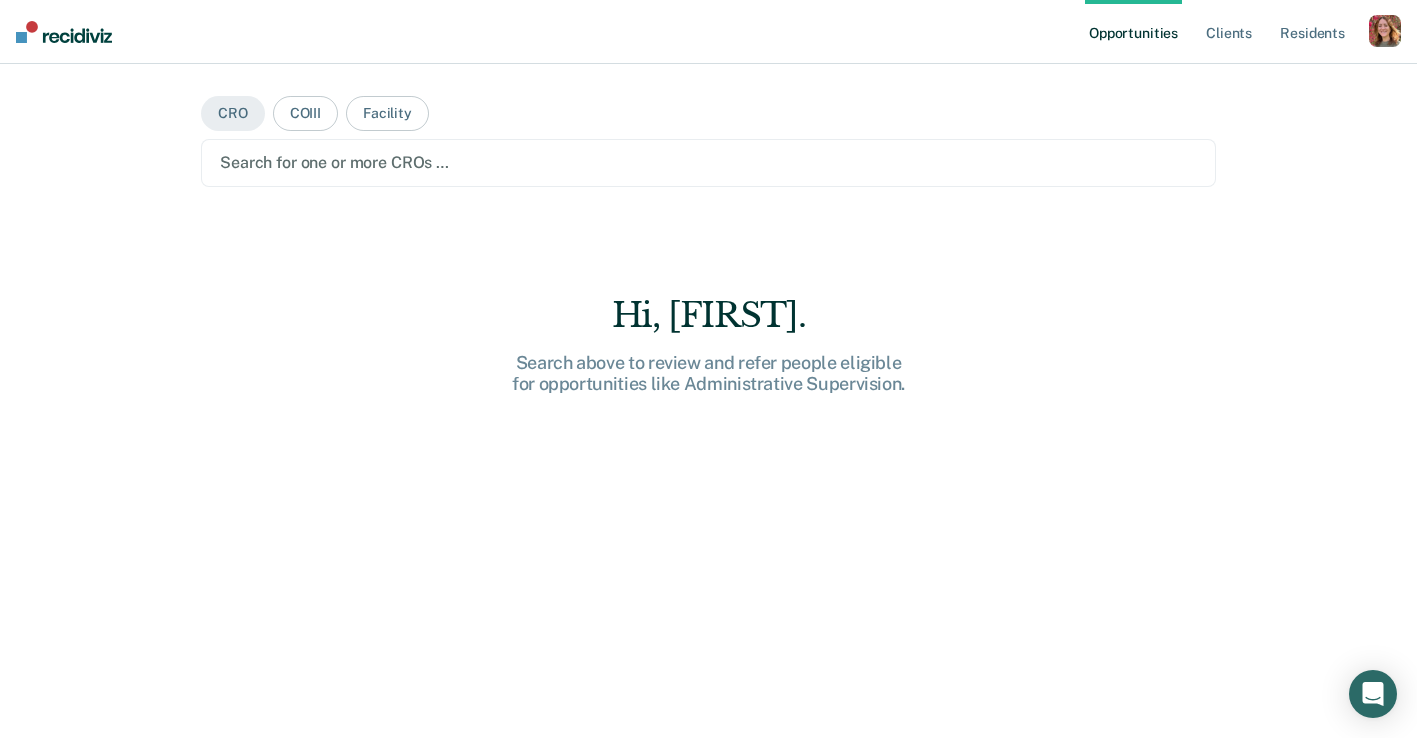 click at bounding box center [708, 162] 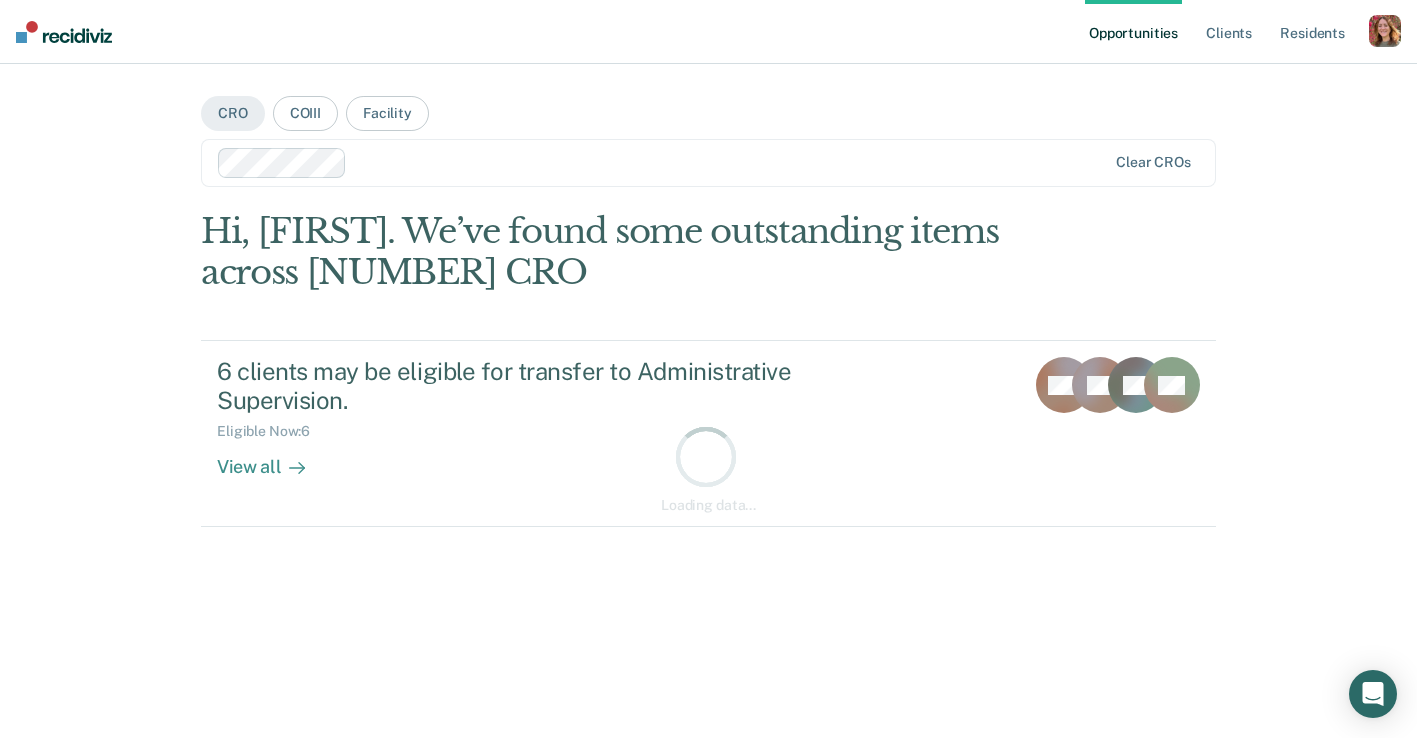 click at bounding box center [731, 162] 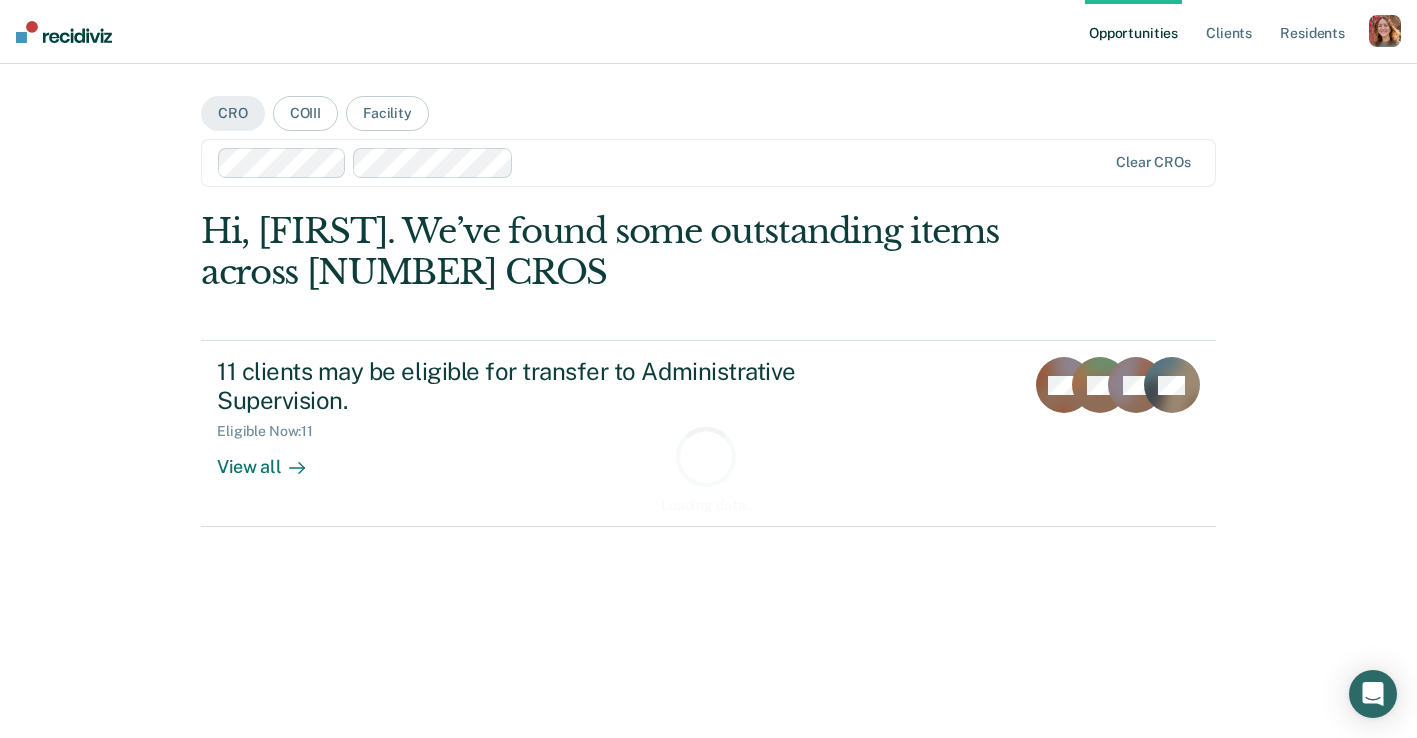 click at bounding box center (814, 162) 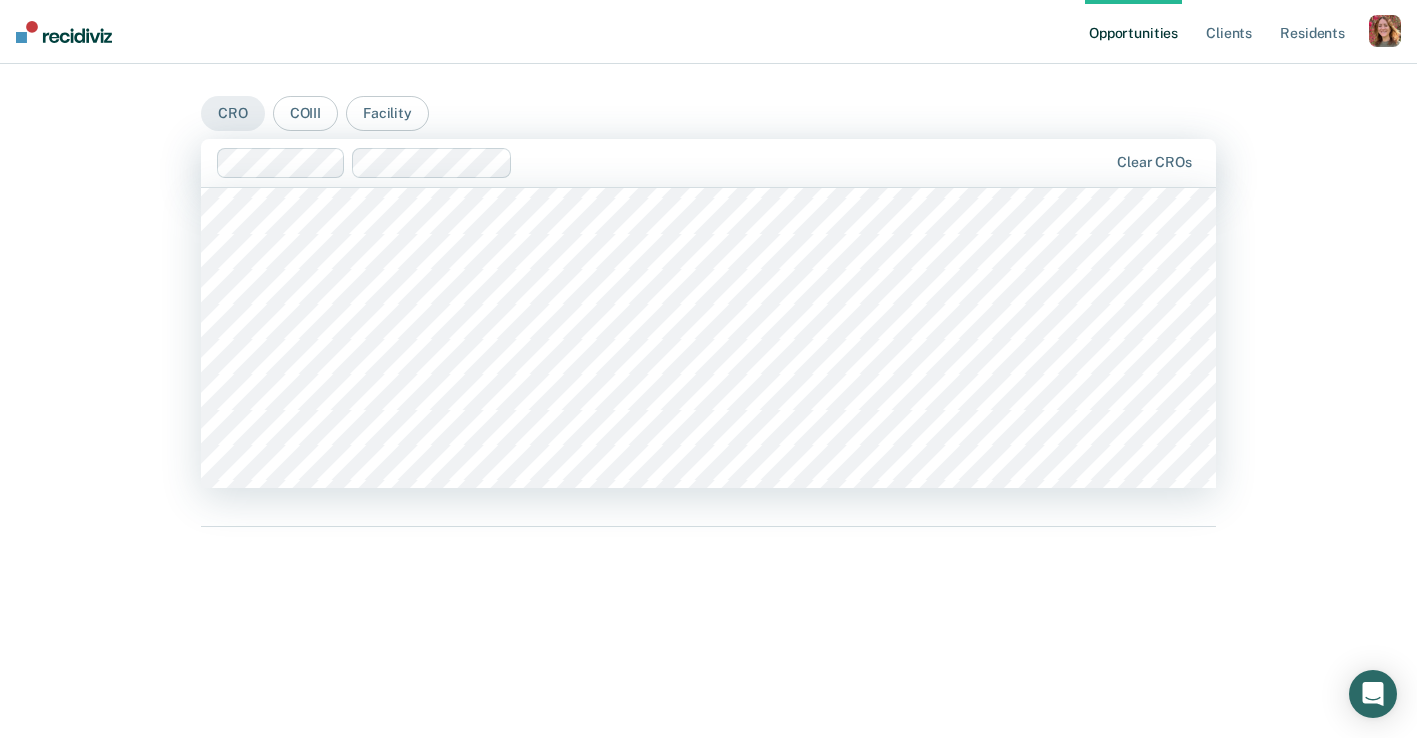scroll, scrollTop: 703, scrollLeft: 0, axis: vertical 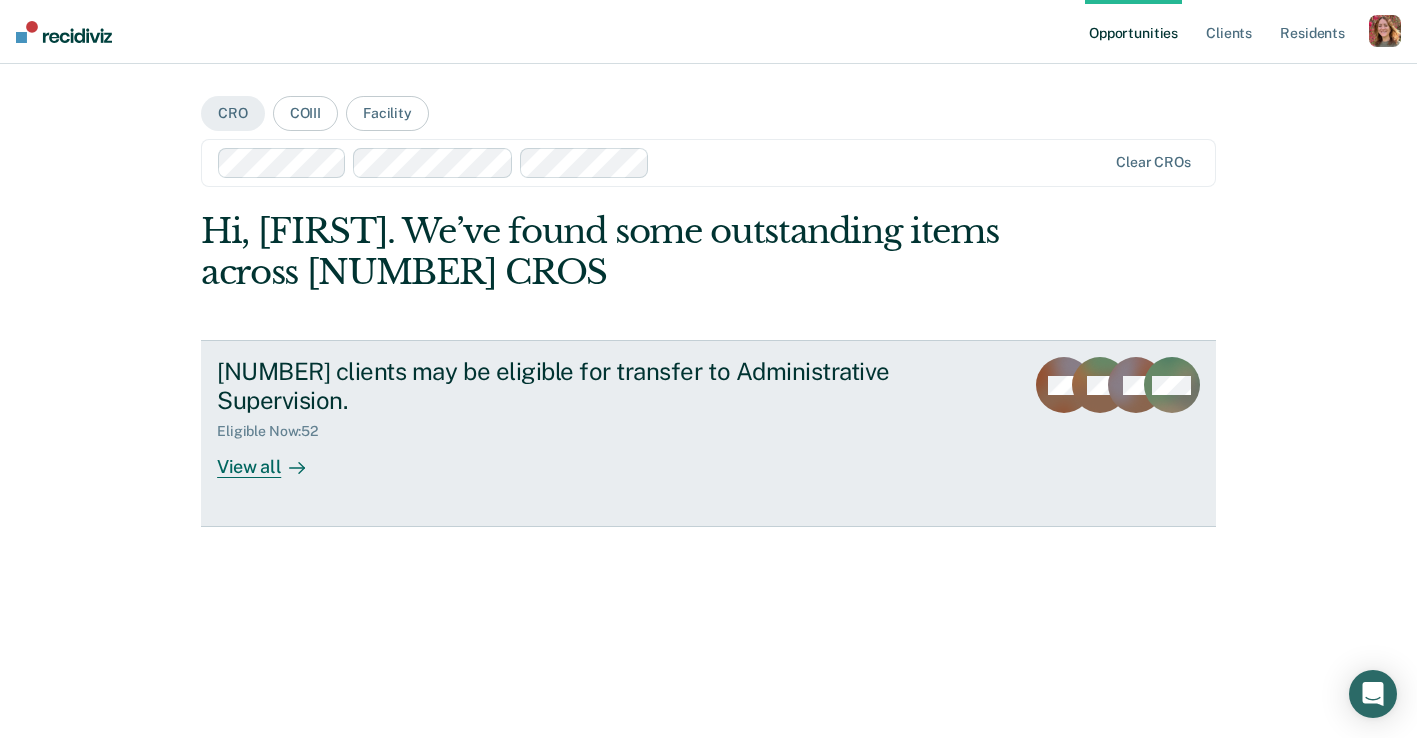 click on "View all" at bounding box center (273, 459) 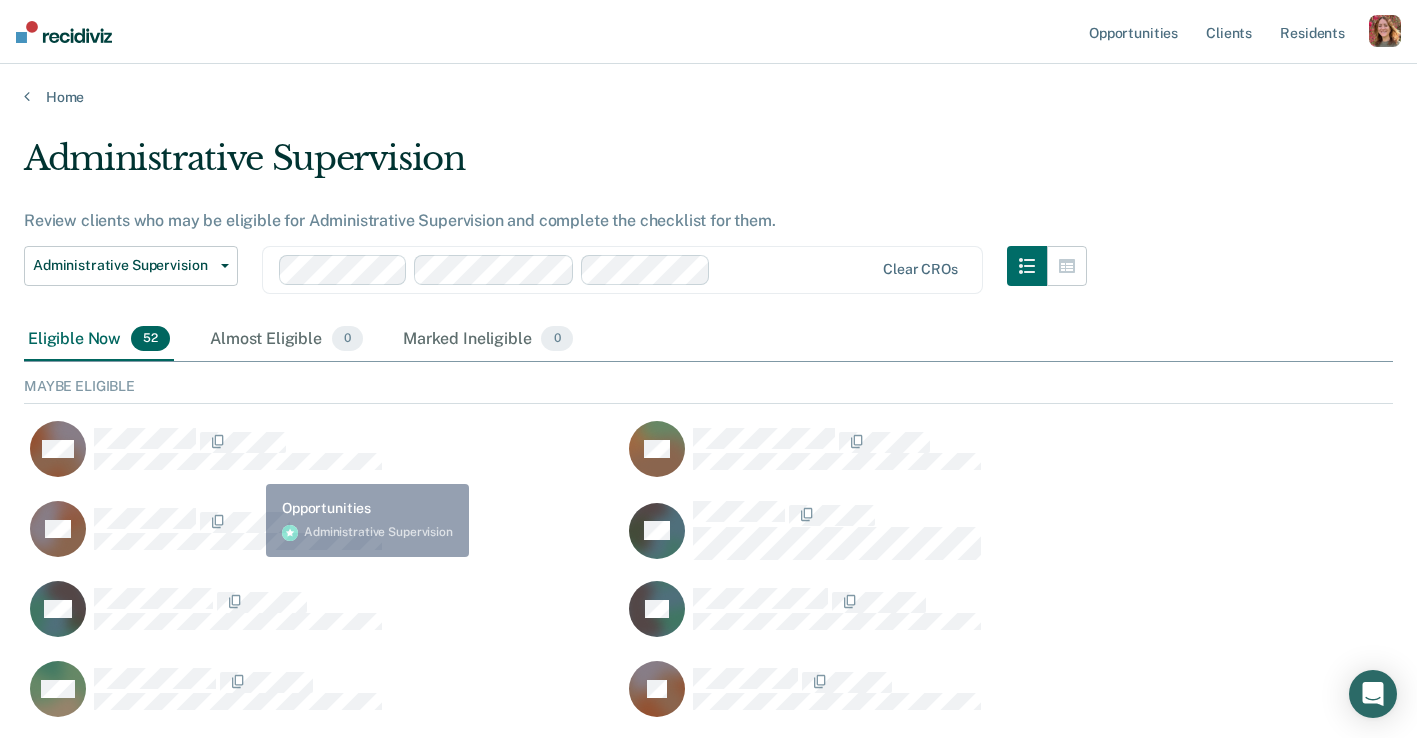 scroll, scrollTop: 1, scrollLeft: 1, axis: both 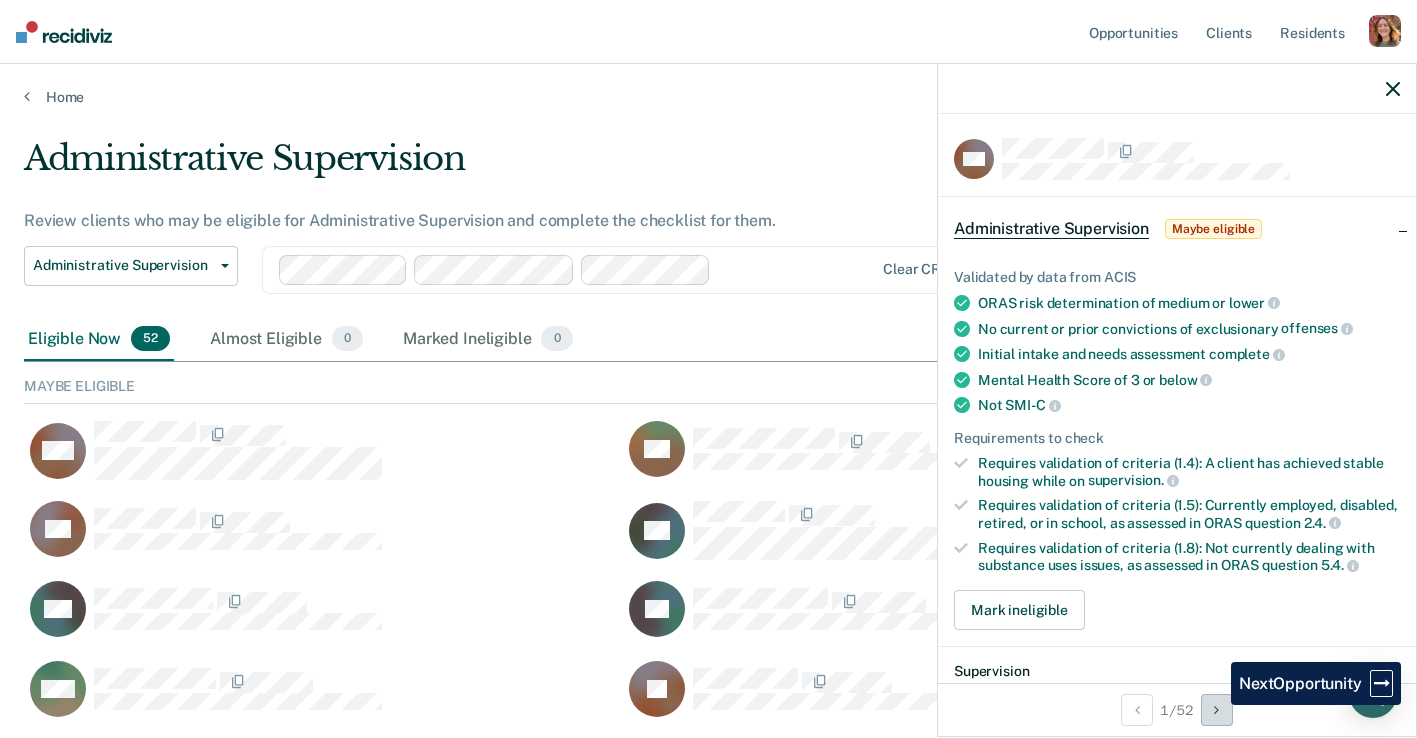 click at bounding box center [1216, 710] 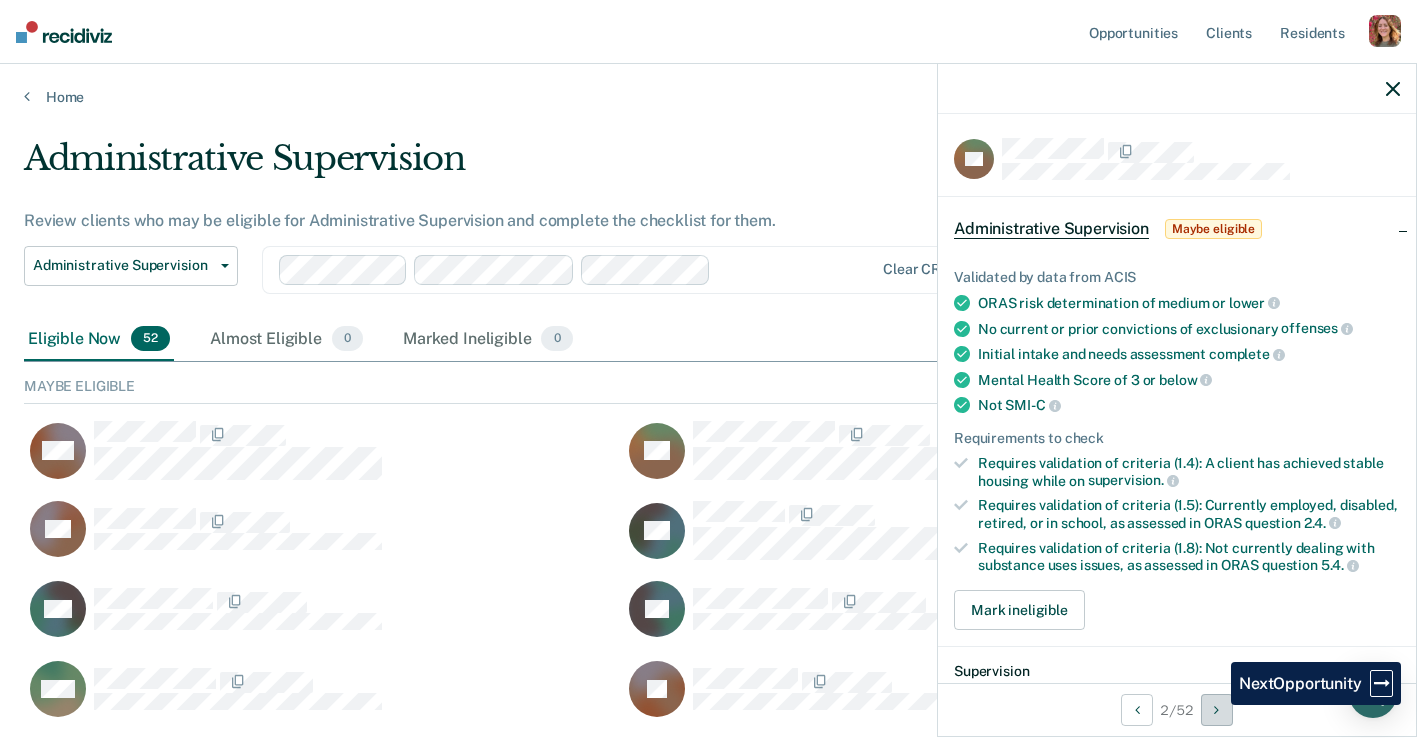 click at bounding box center (1217, 710) 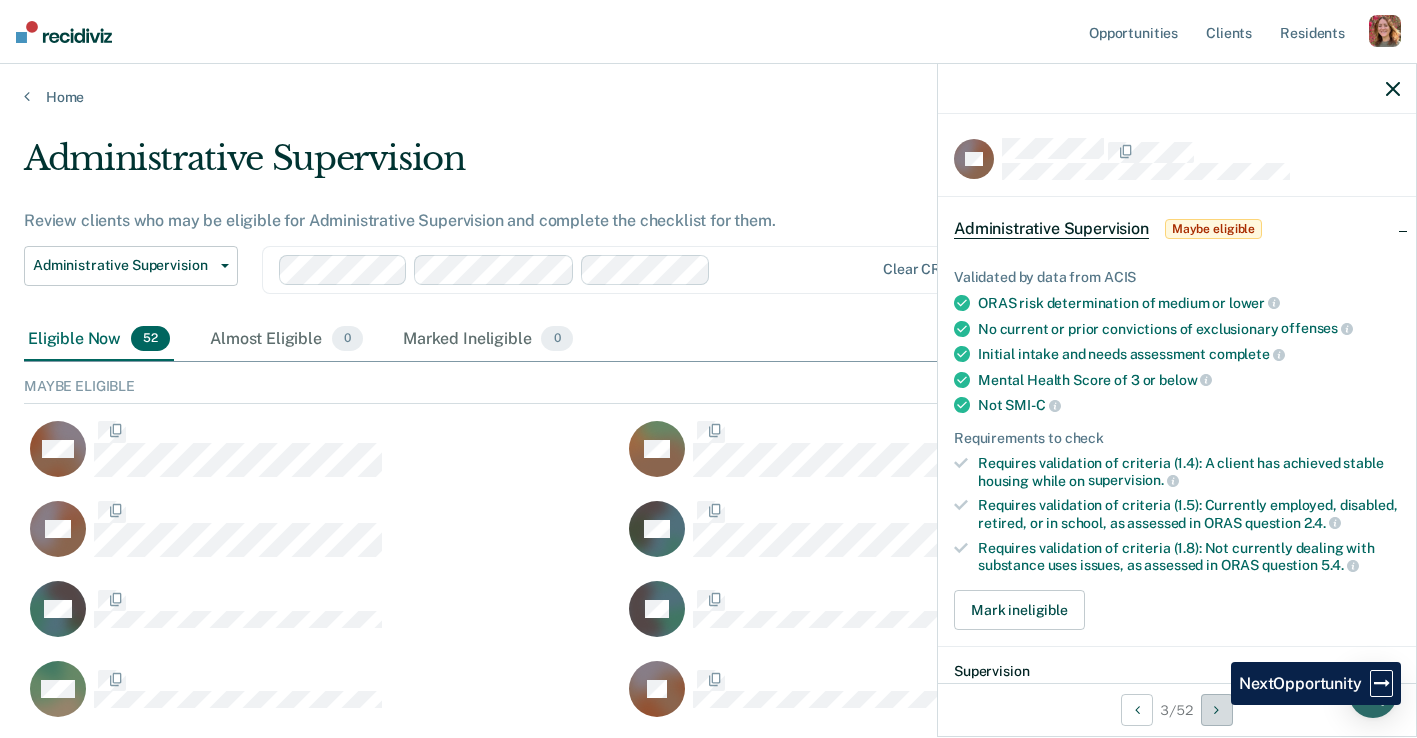 click at bounding box center (1217, 710) 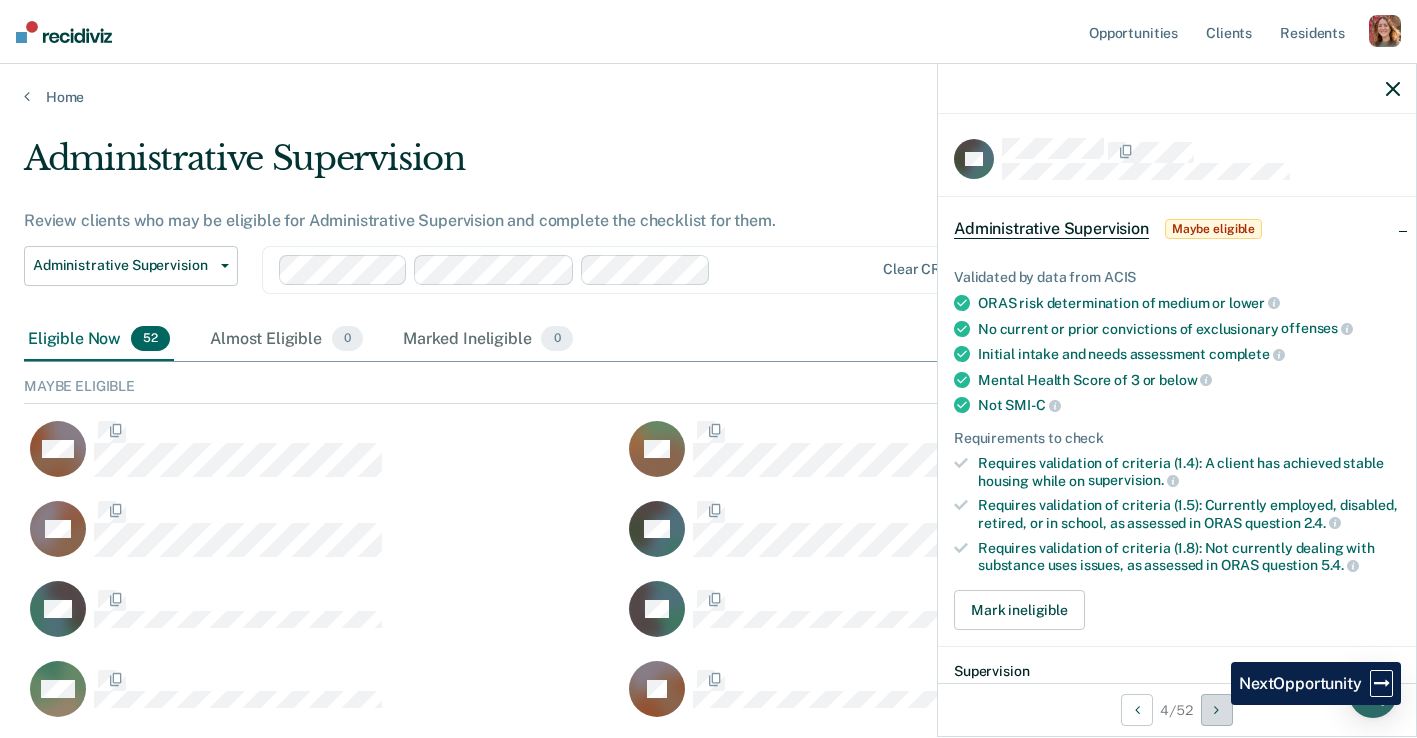 click at bounding box center [1217, 710] 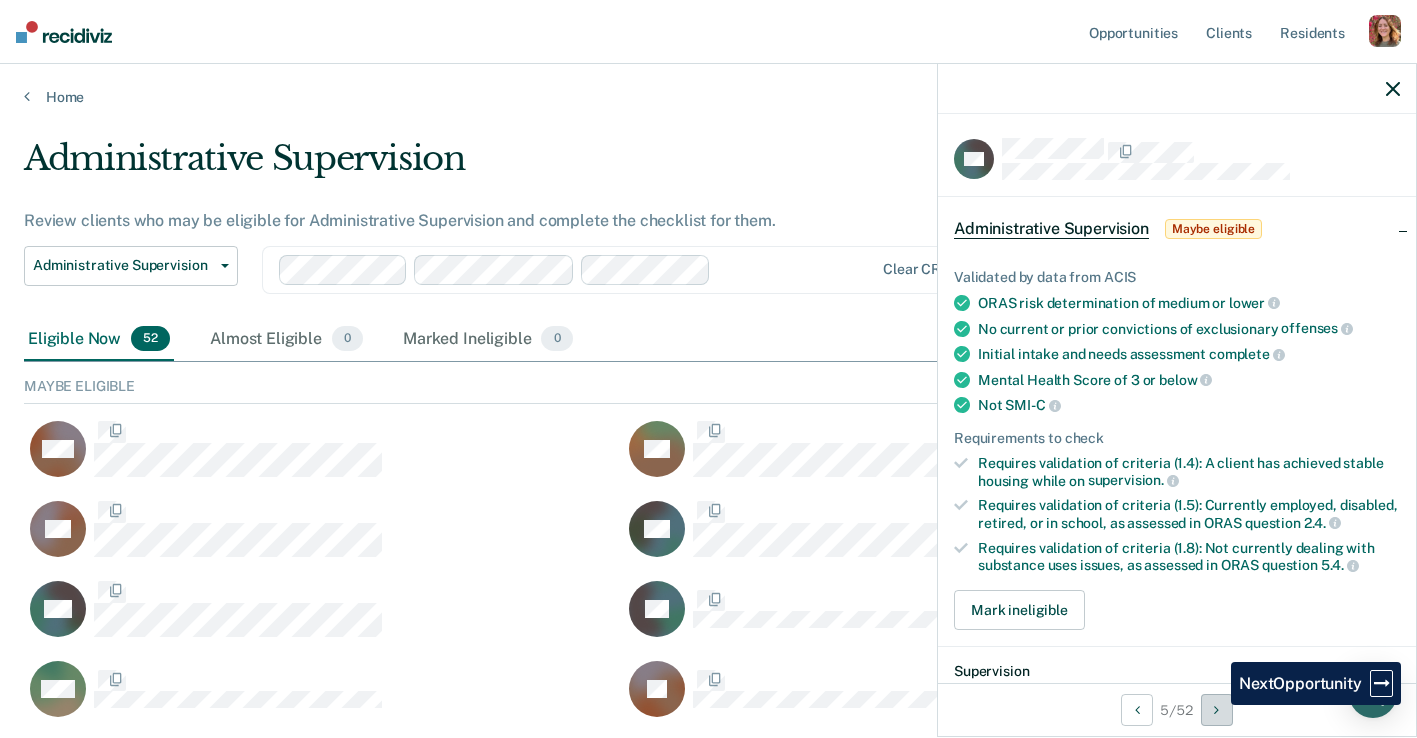 click at bounding box center [1217, 710] 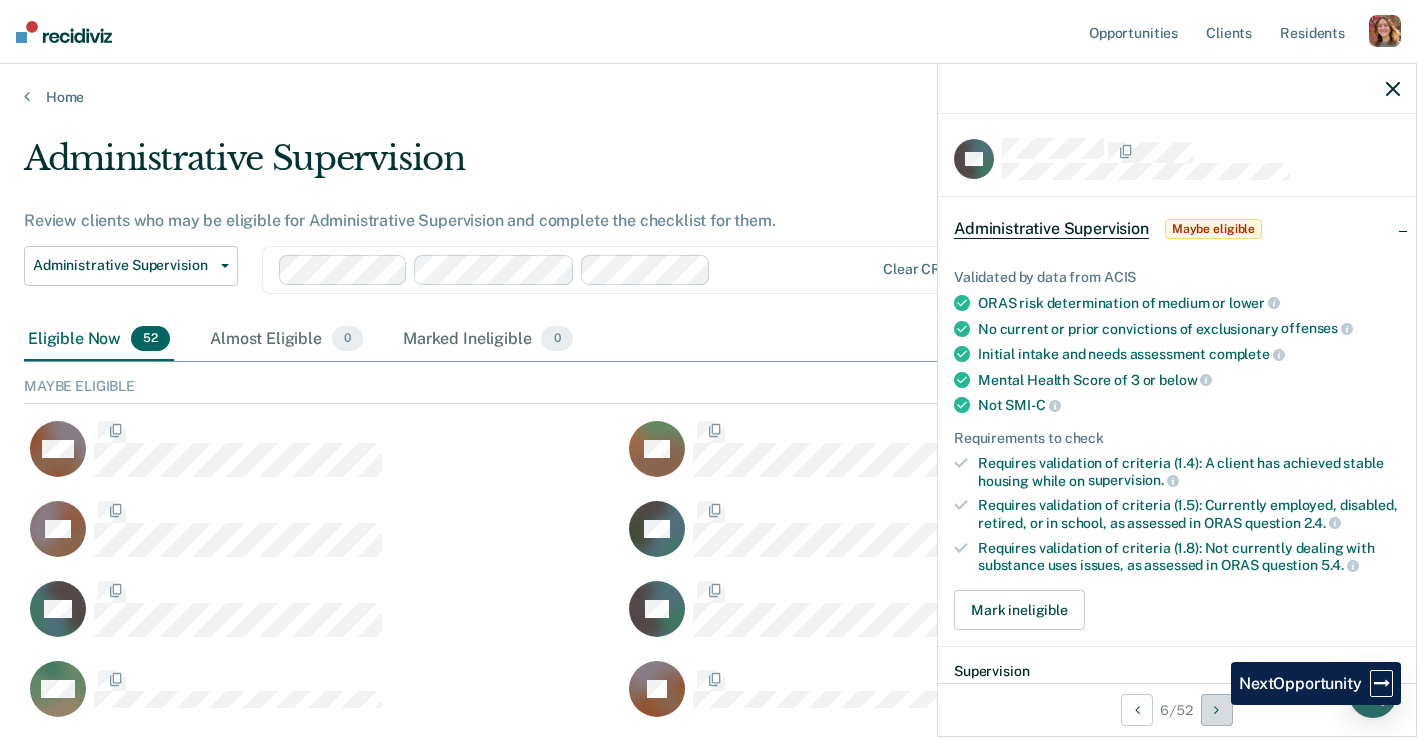 click at bounding box center [1217, 710] 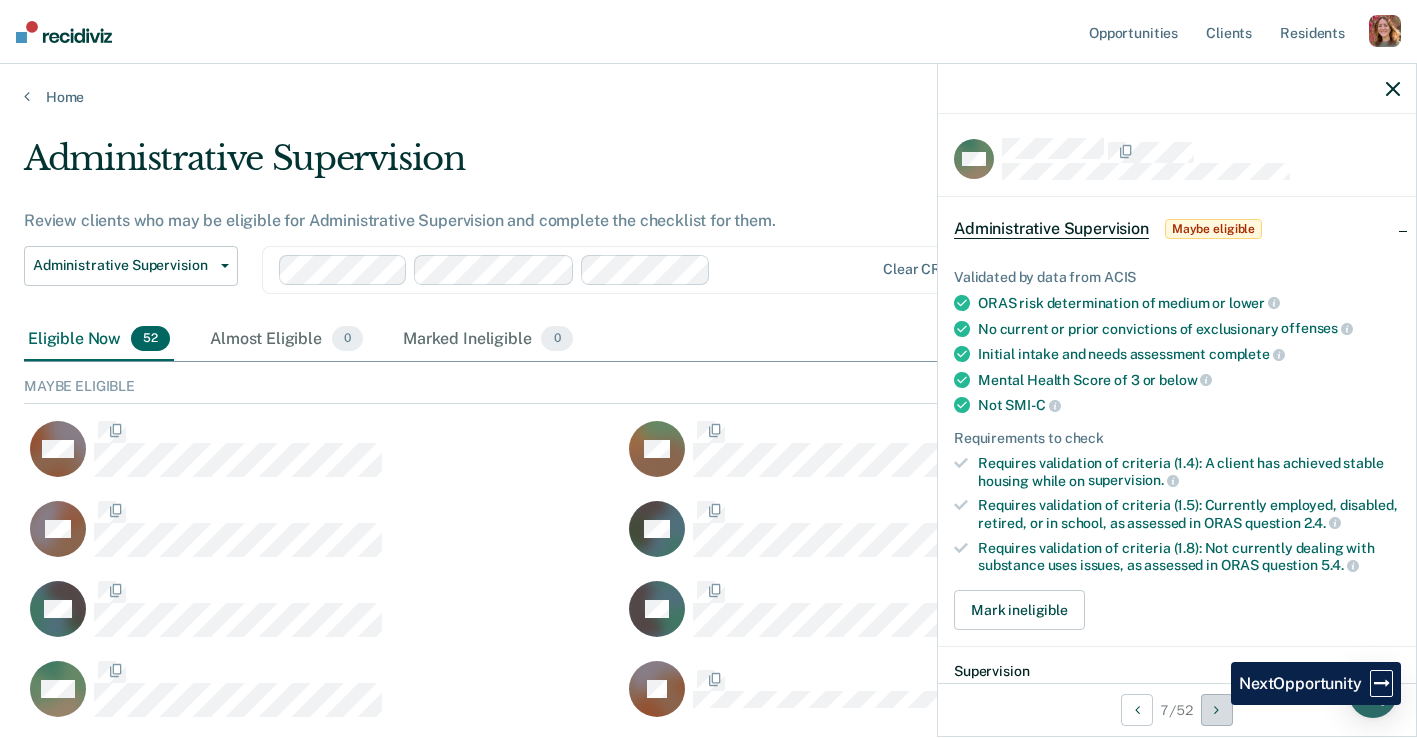 click at bounding box center (1216, 710) 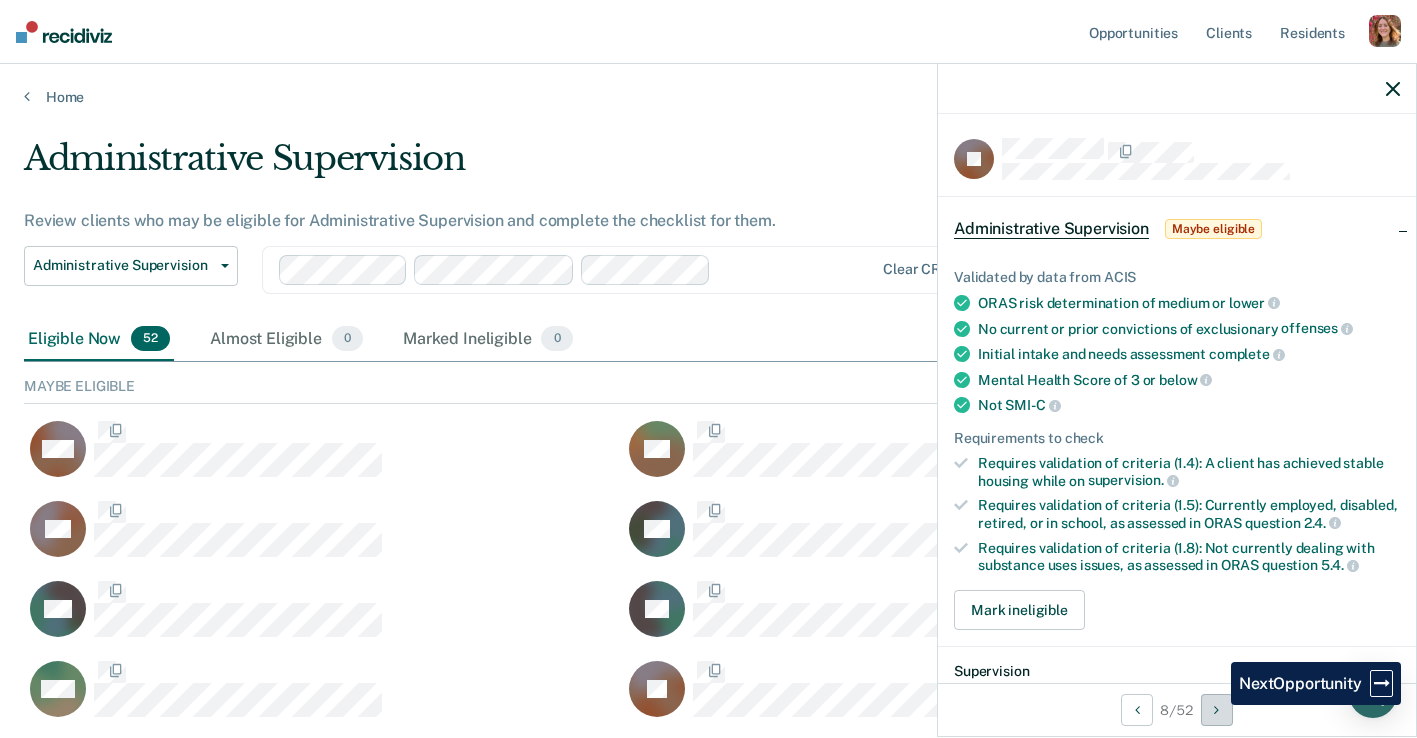 click at bounding box center [1217, 710] 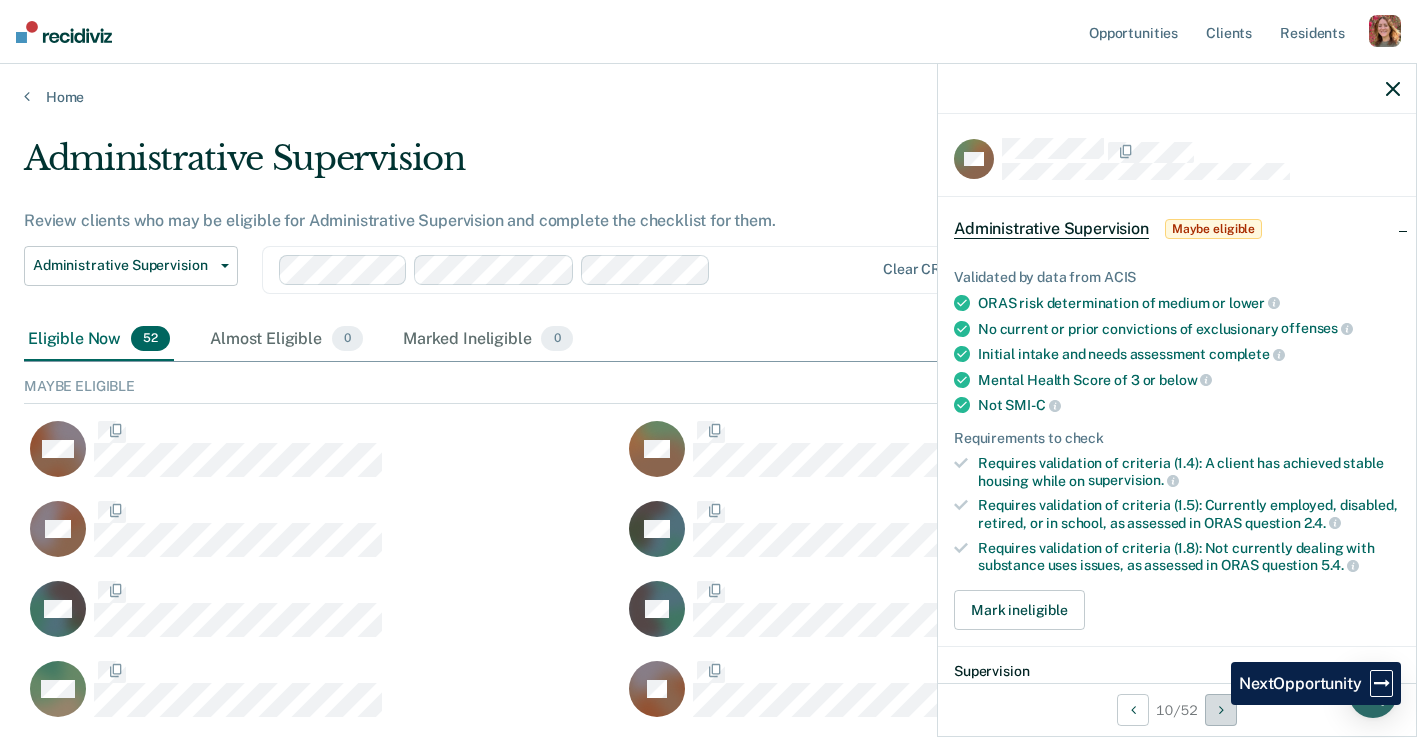 click at bounding box center (1221, 710) 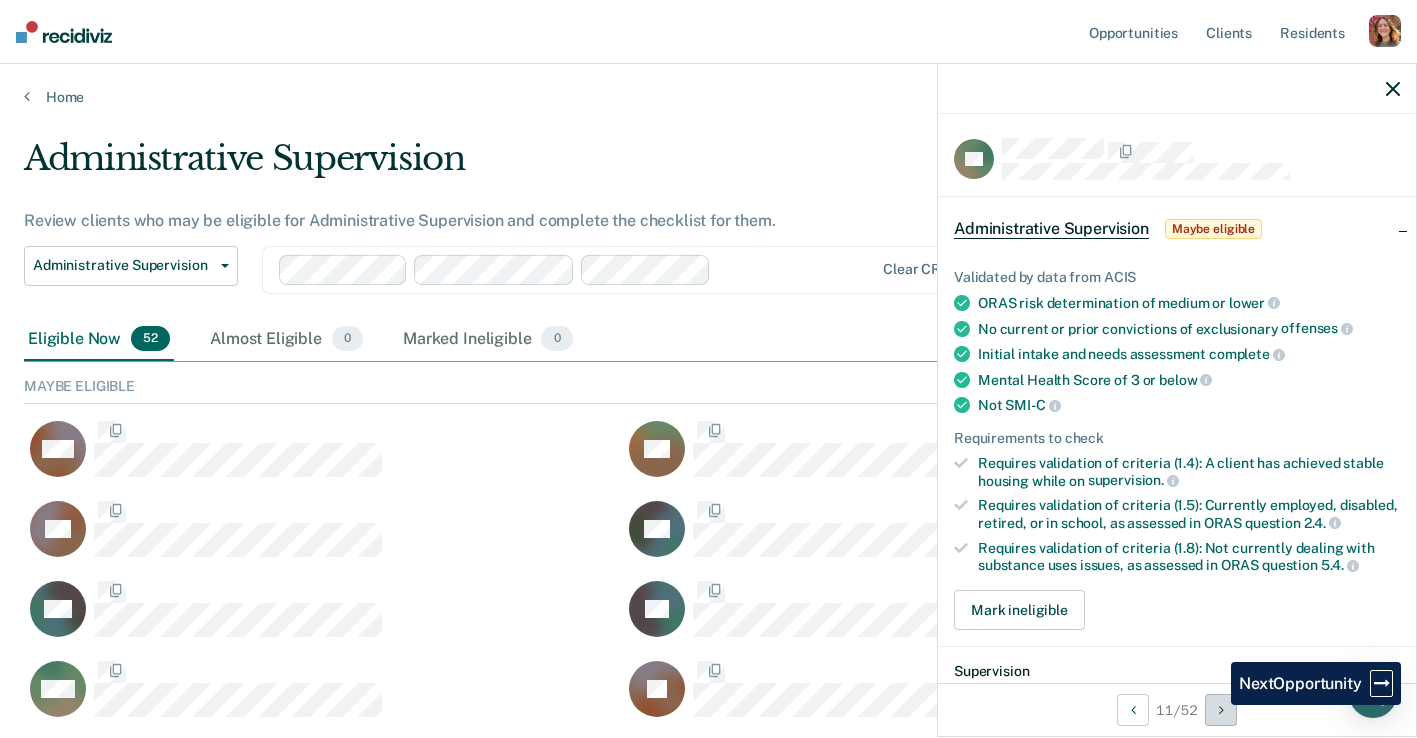 click at bounding box center (1221, 710) 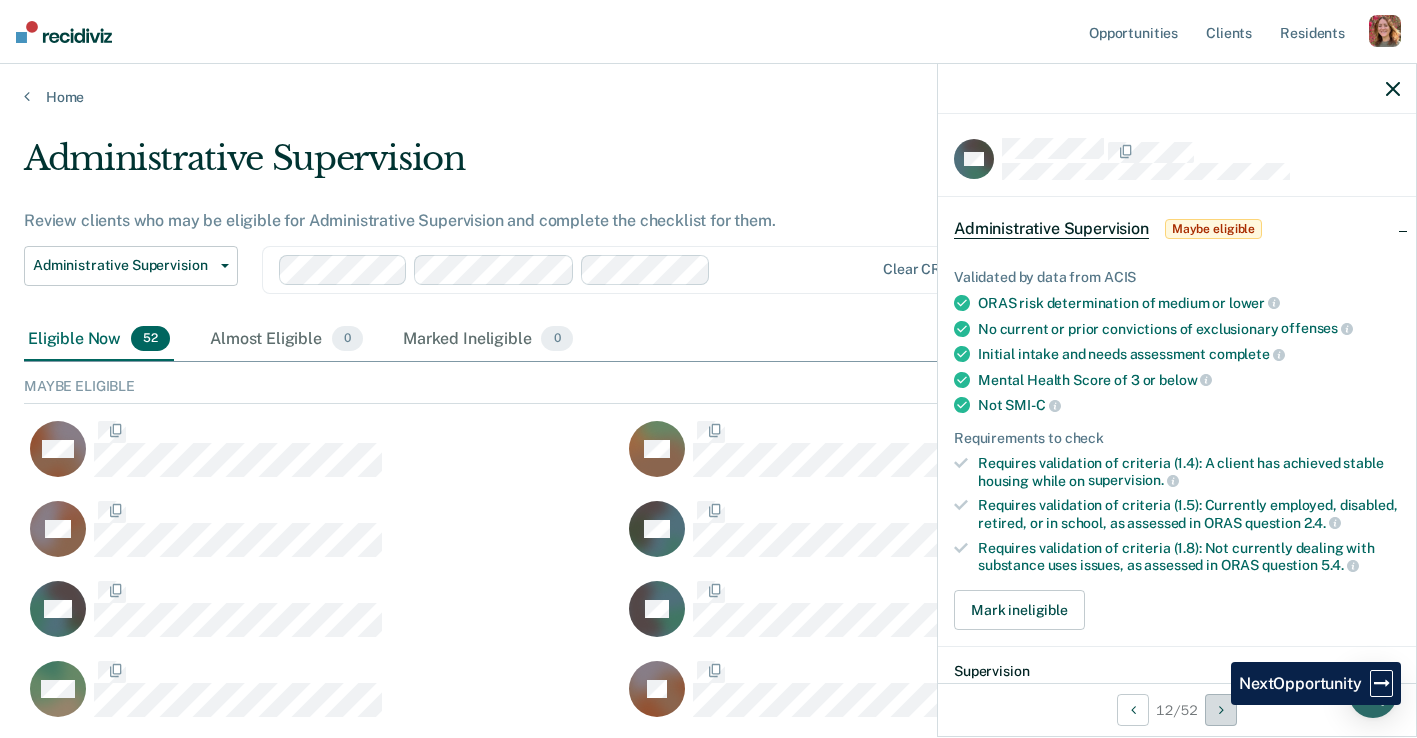 click at bounding box center [1221, 710] 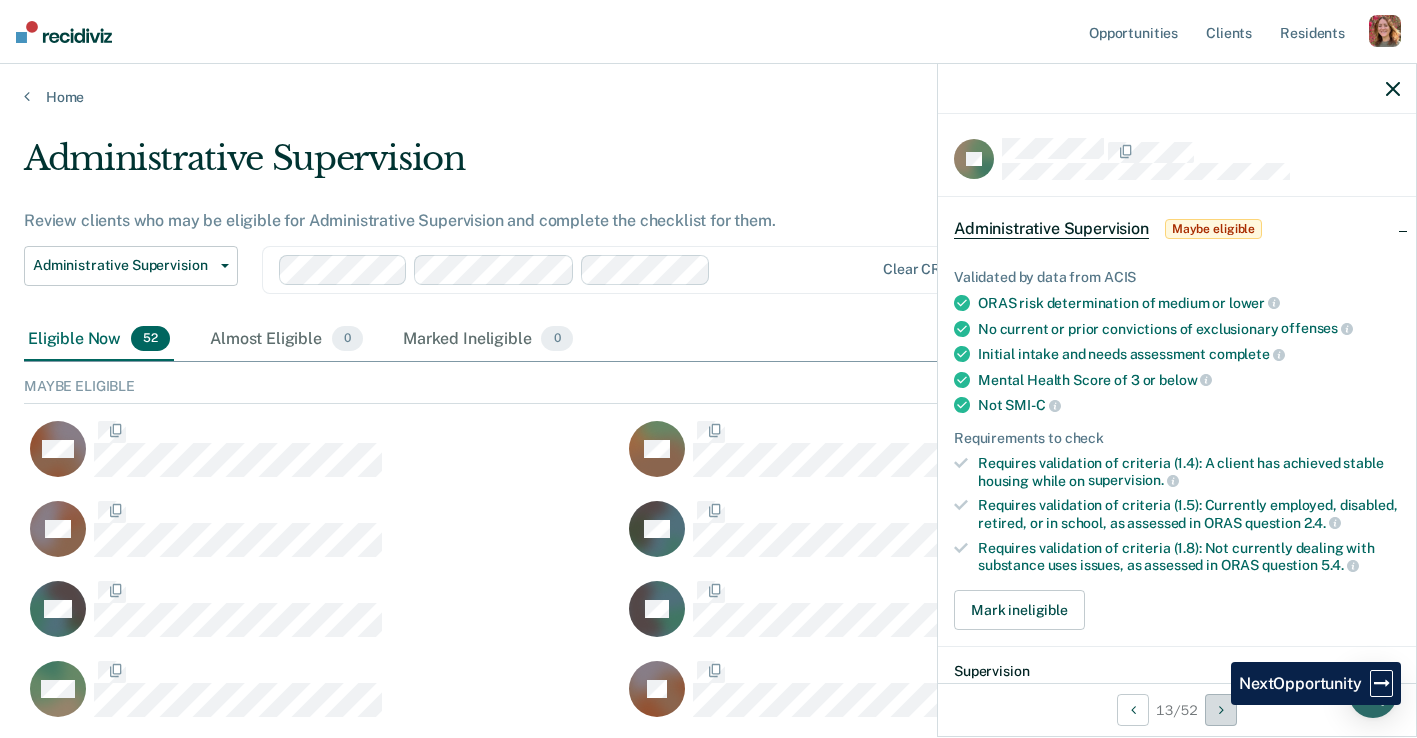 click at bounding box center (1221, 710) 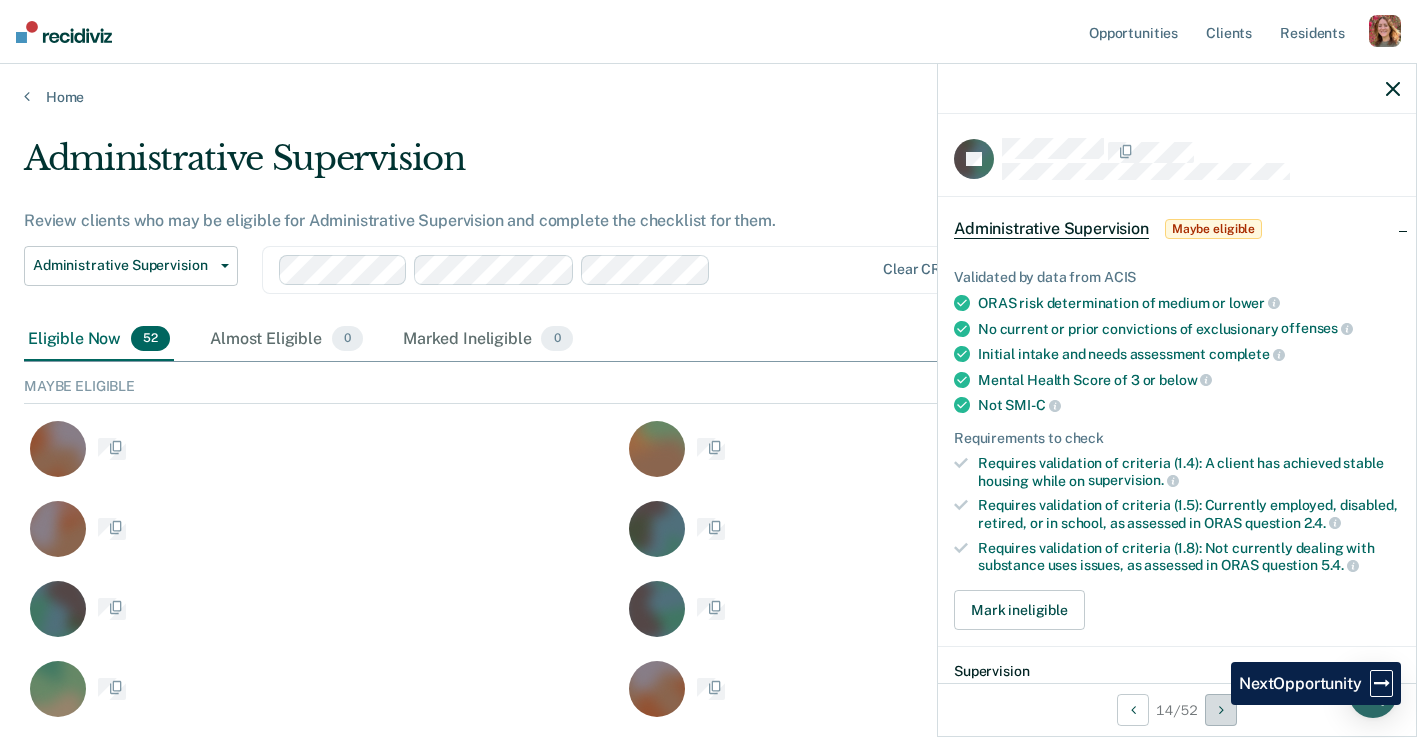 click at bounding box center (1221, 710) 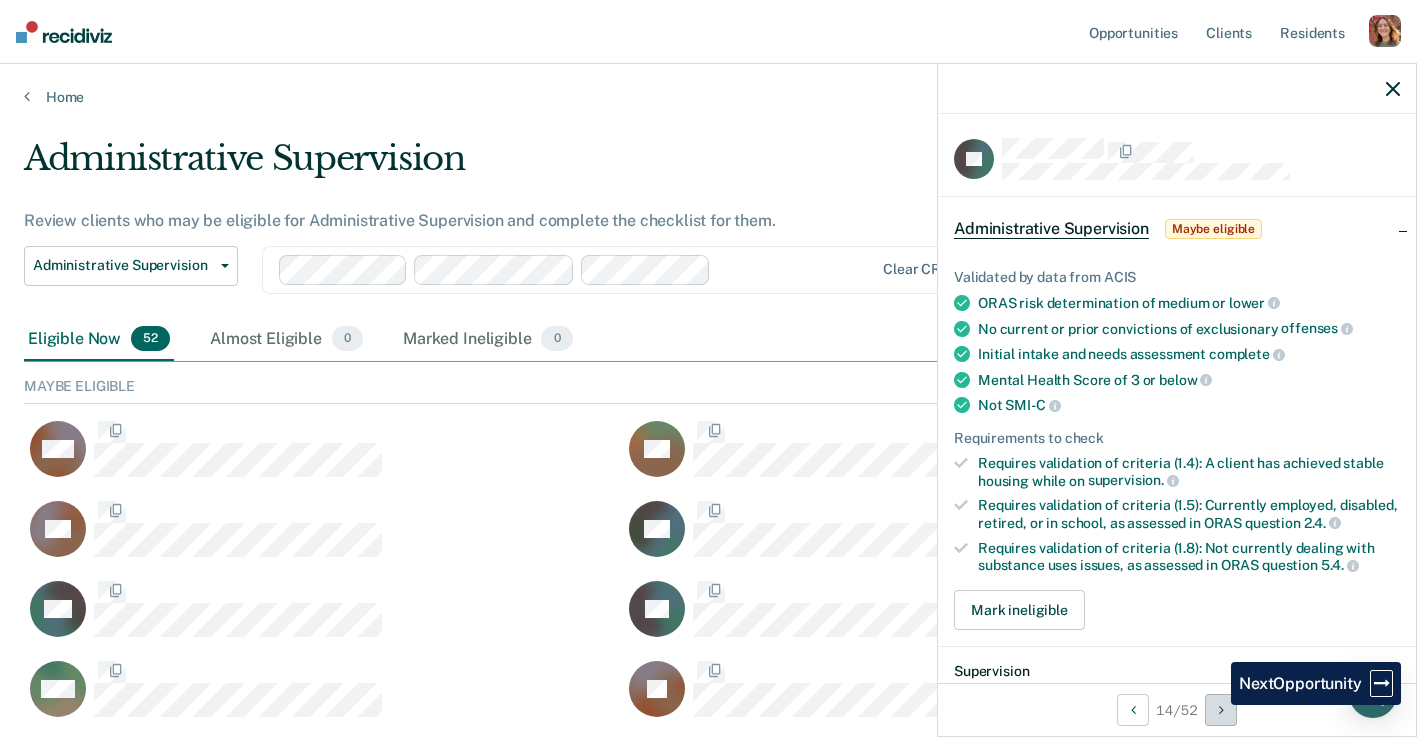 click at bounding box center (1221, 710) 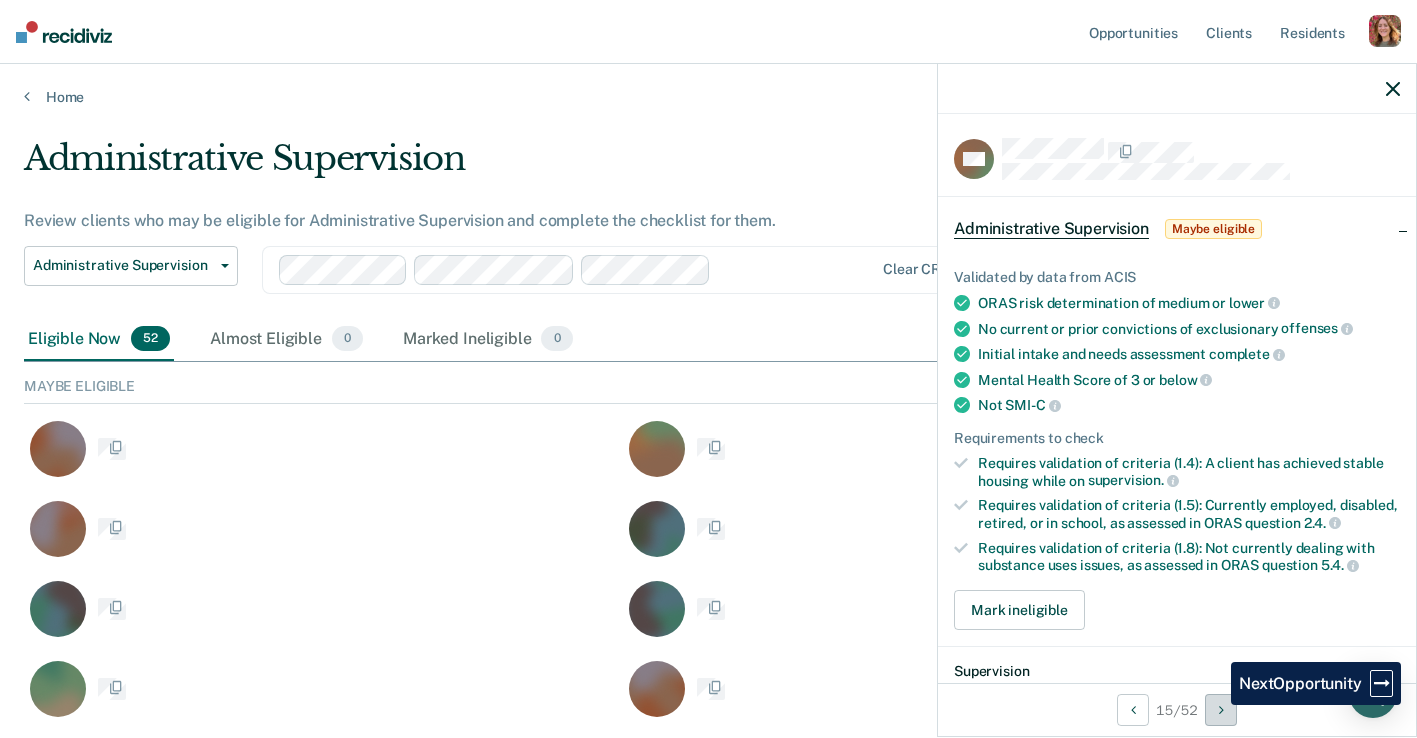 click at bounding box center [1221, 710] 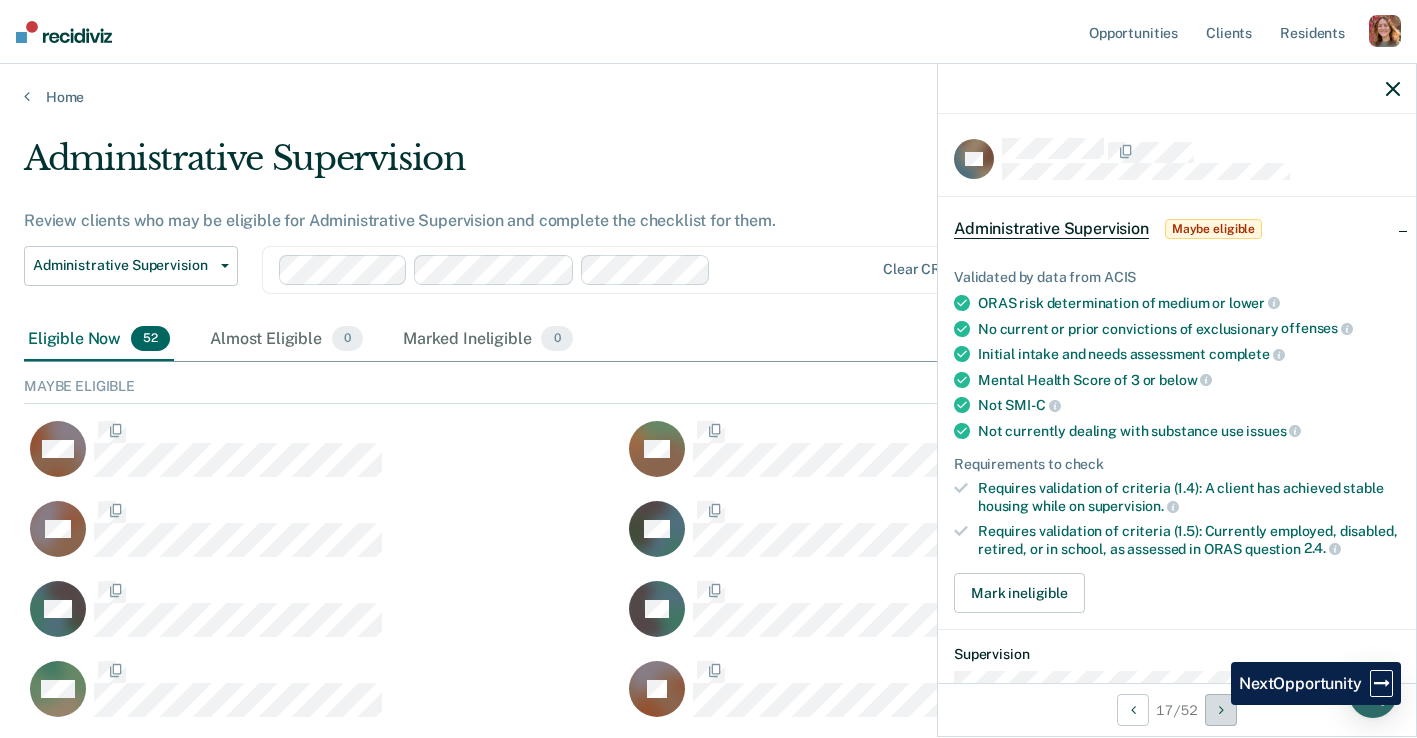 click at bounding box center (1221, 710) 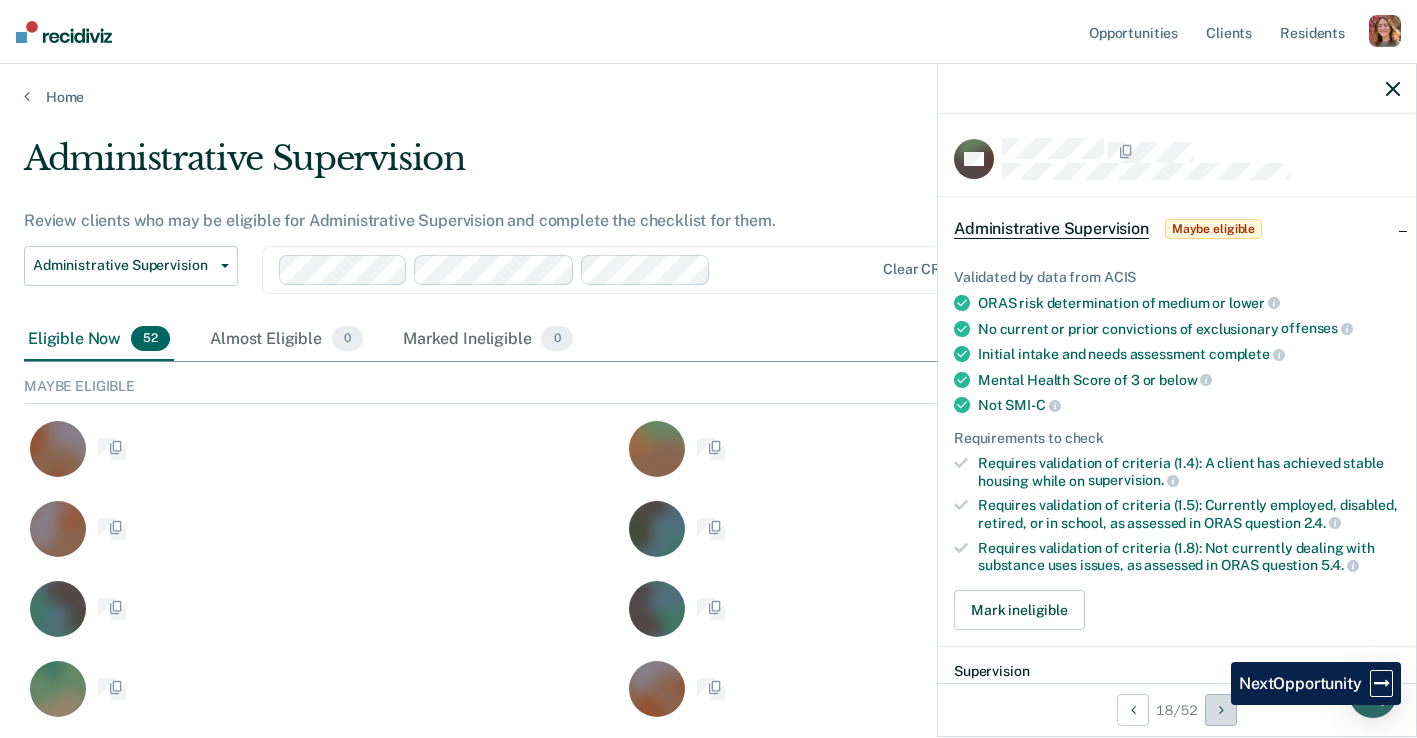 click at bounding box center [1221, 710] 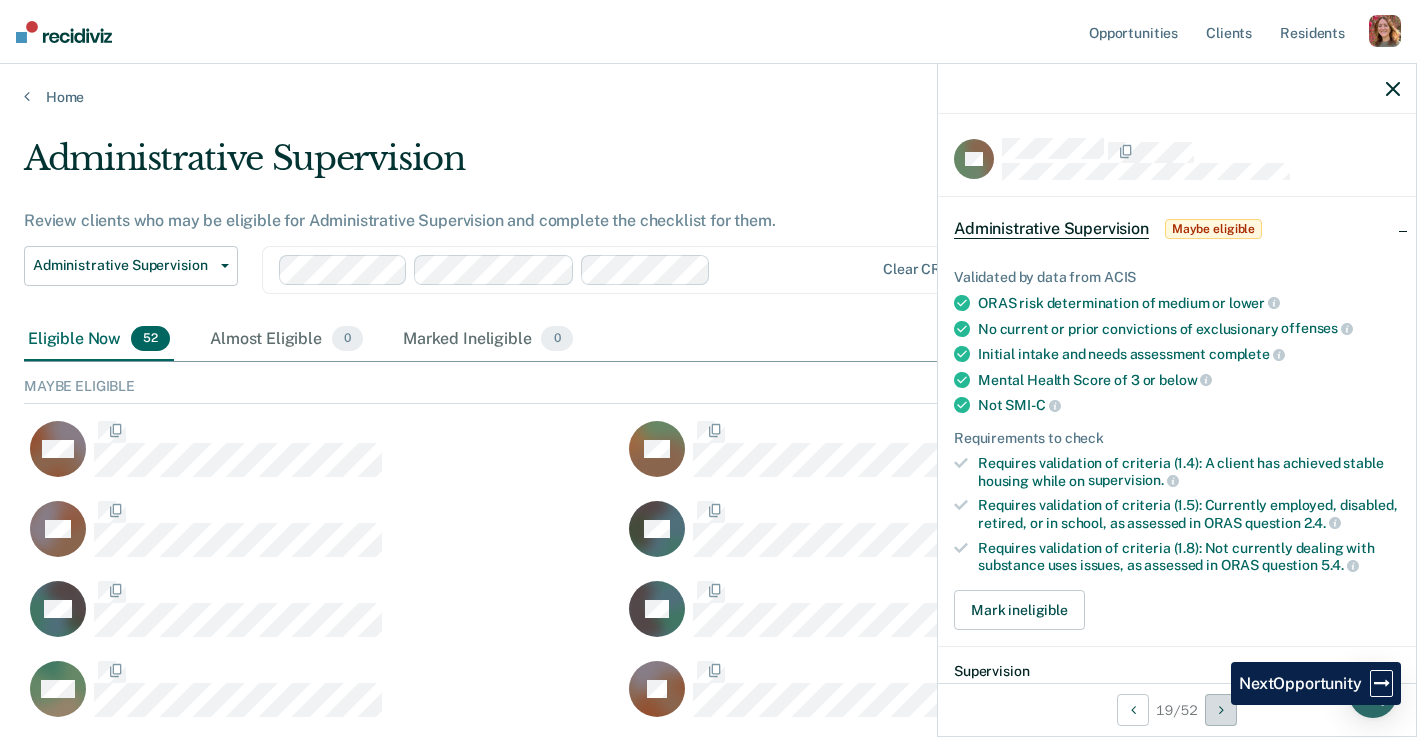 click at bounding box center (1221, 710) 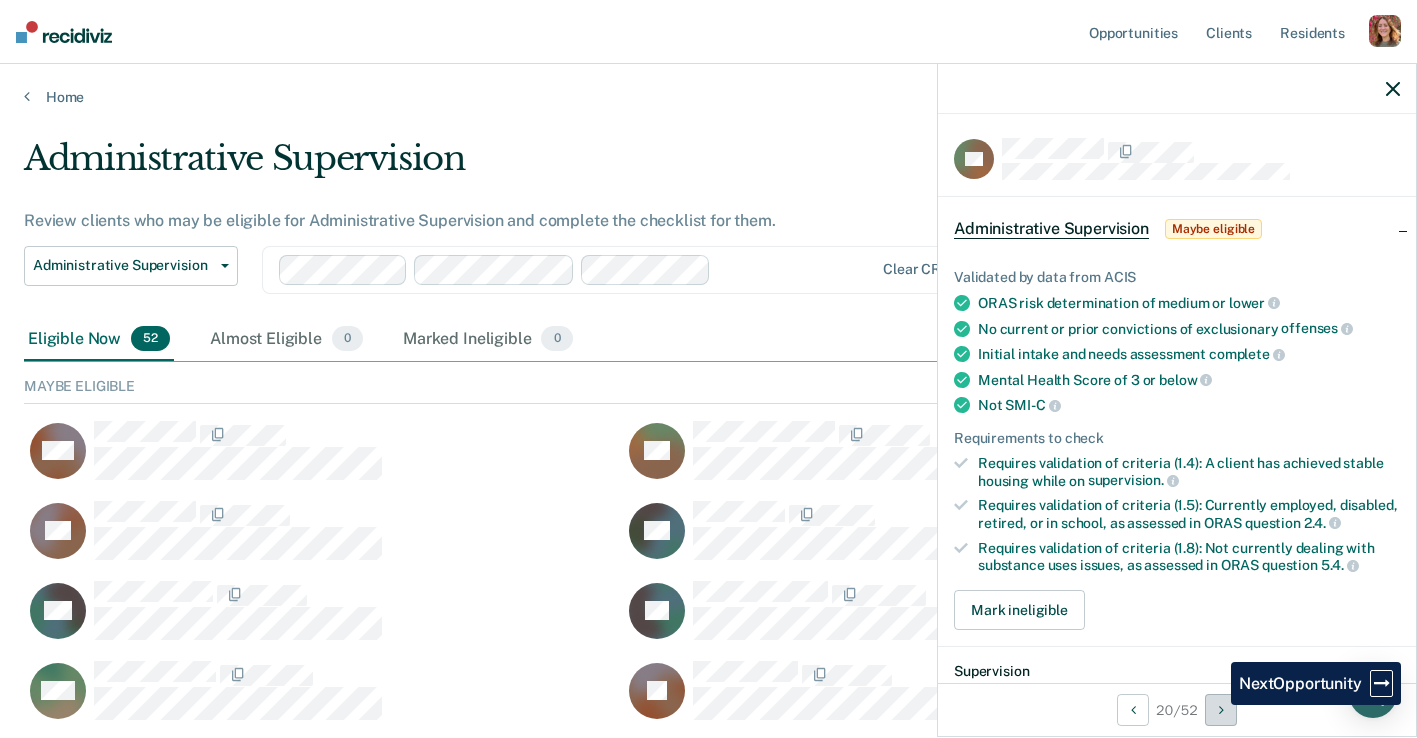 click at bounding box center (1221, 710) 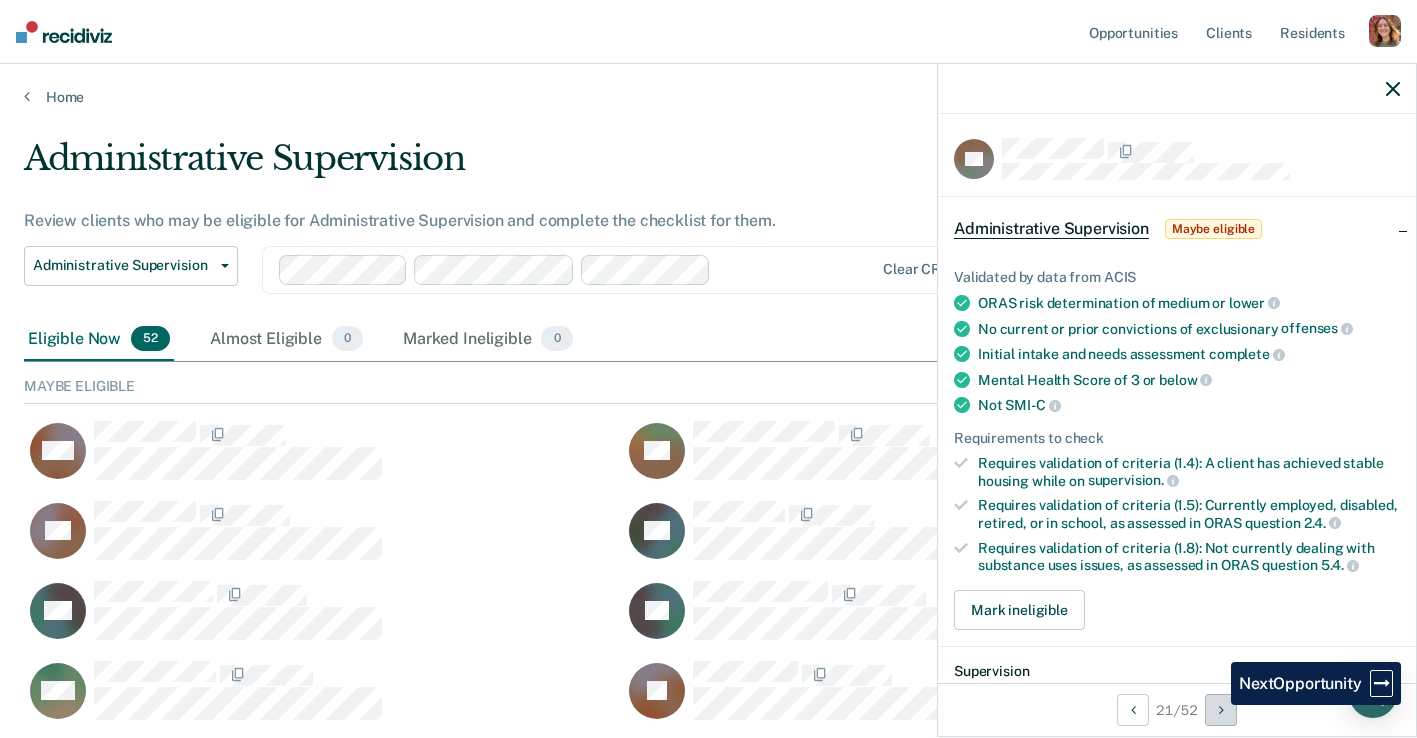 click at bounding box center [1221, 710] 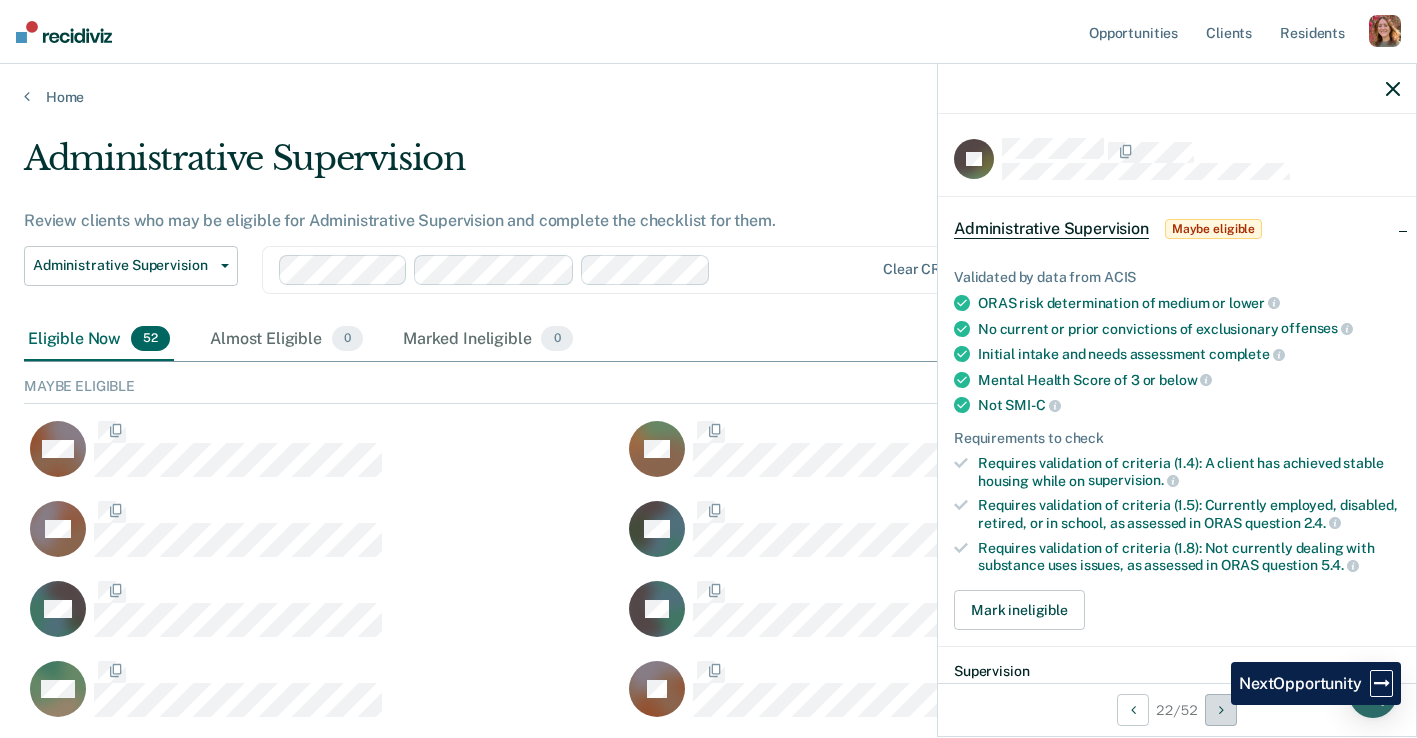 click at bounding box center (1221, 710) 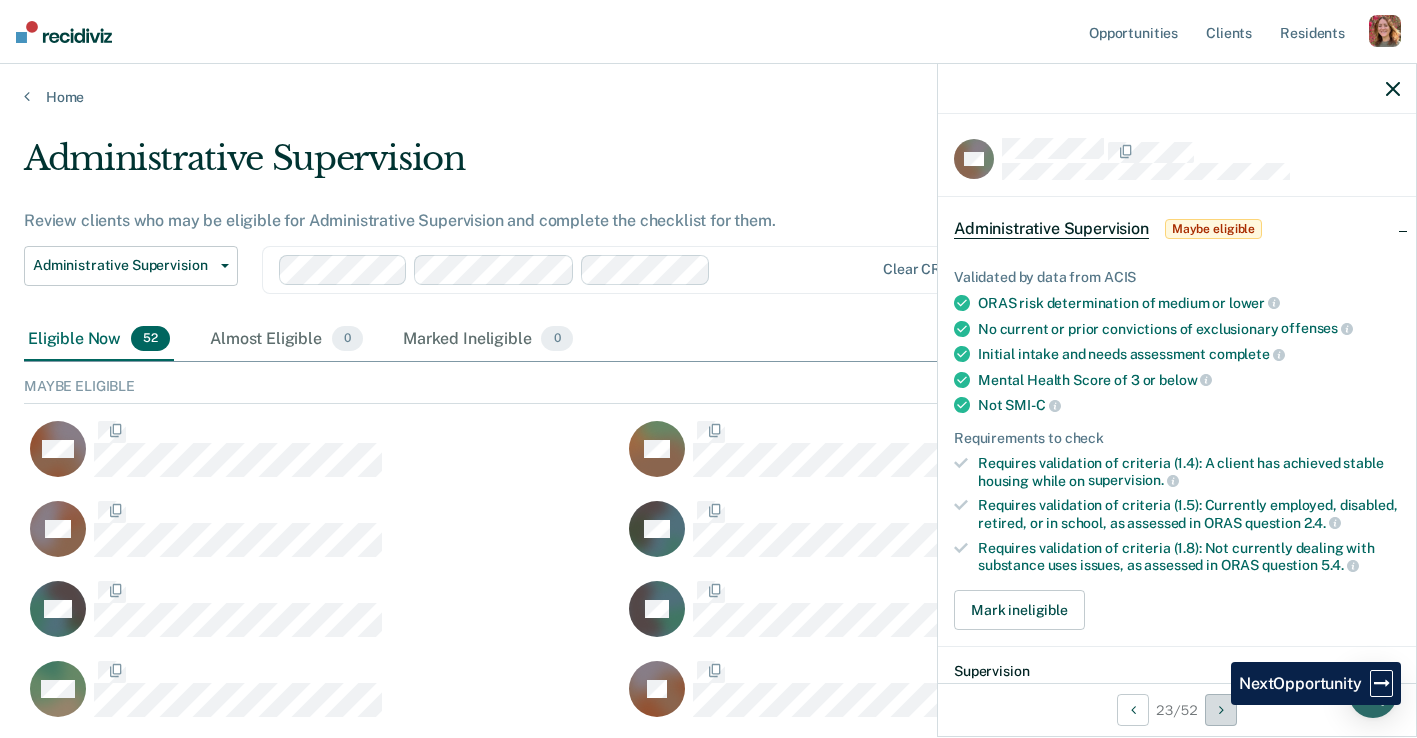 click at bounding box center (1221, 710) 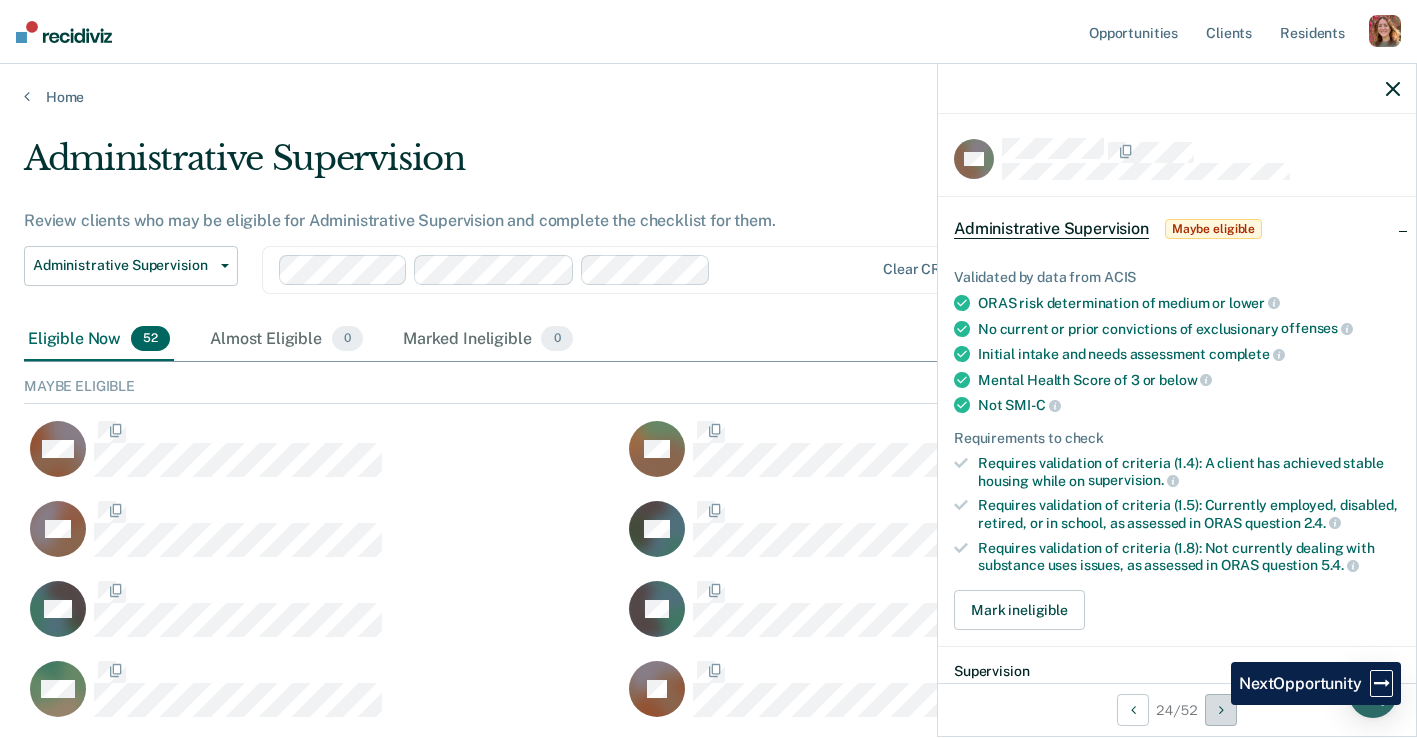 click at bounding box center [1221, 710] 